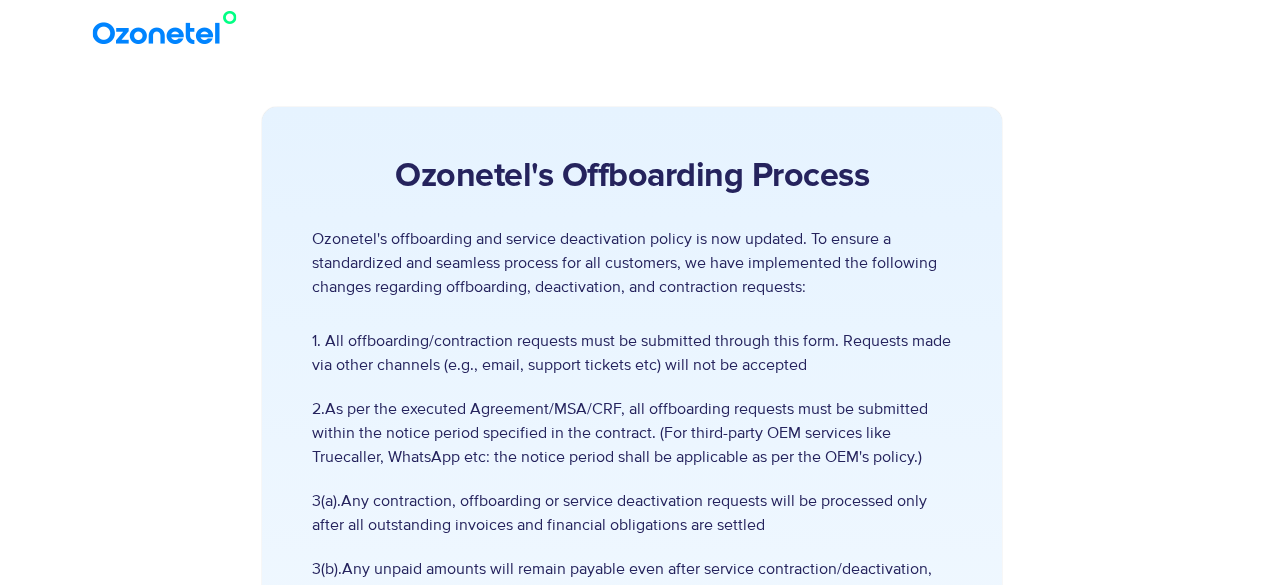 click on "[Name] *" at bounding box center (617, 842) 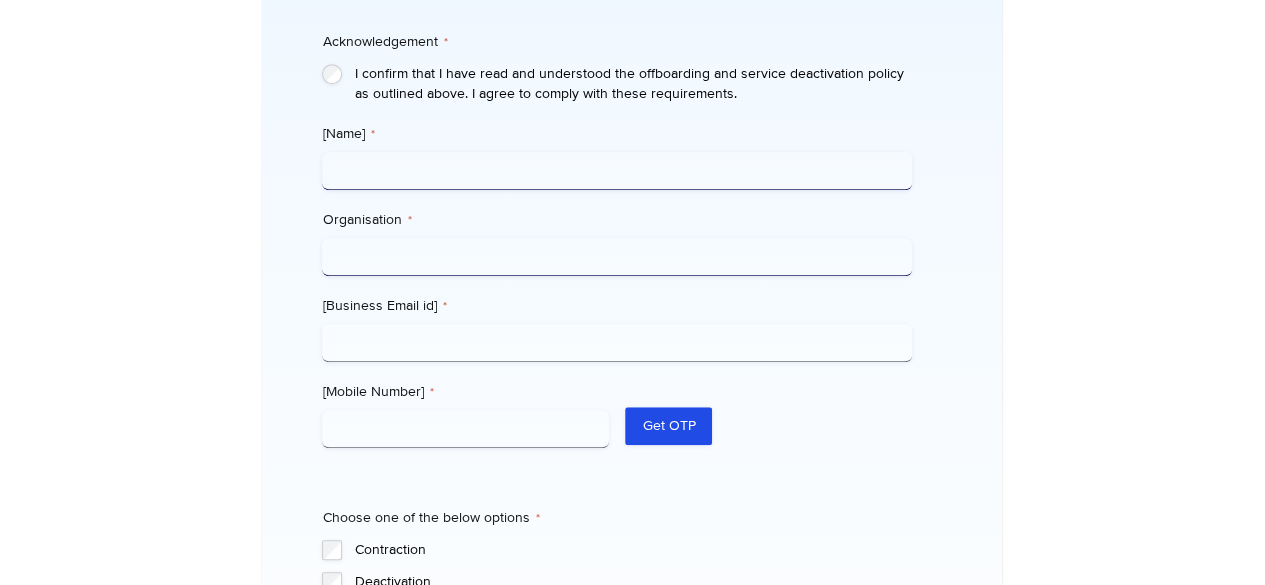 scroll, scrollTop: 671, scrollLeft: 0, axis: vertical 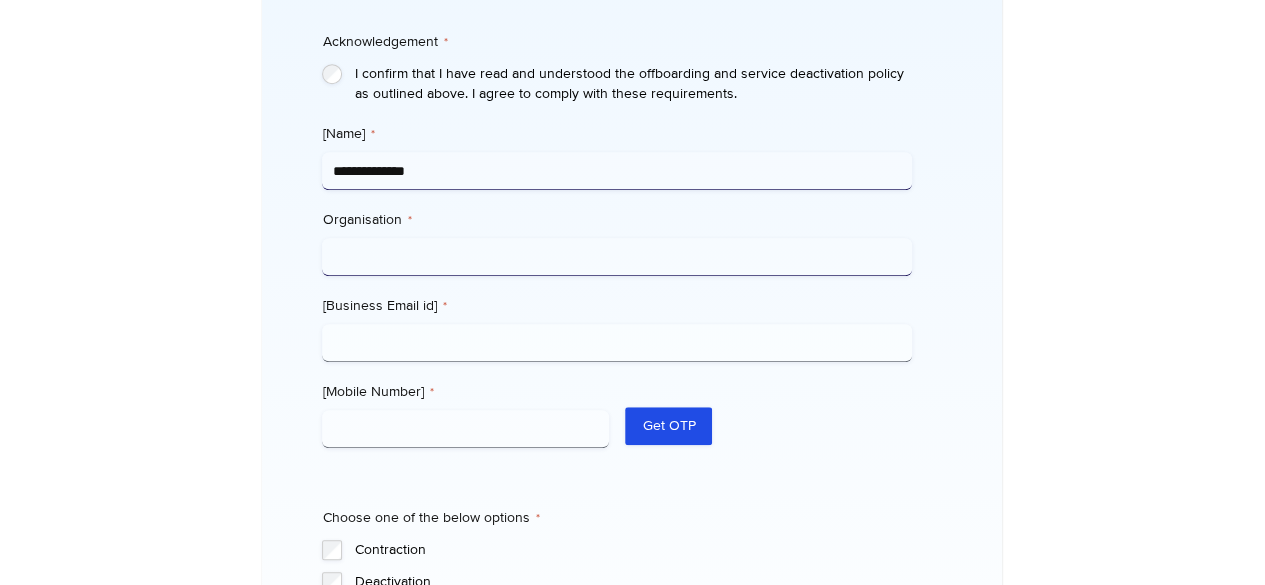 type on "**********" 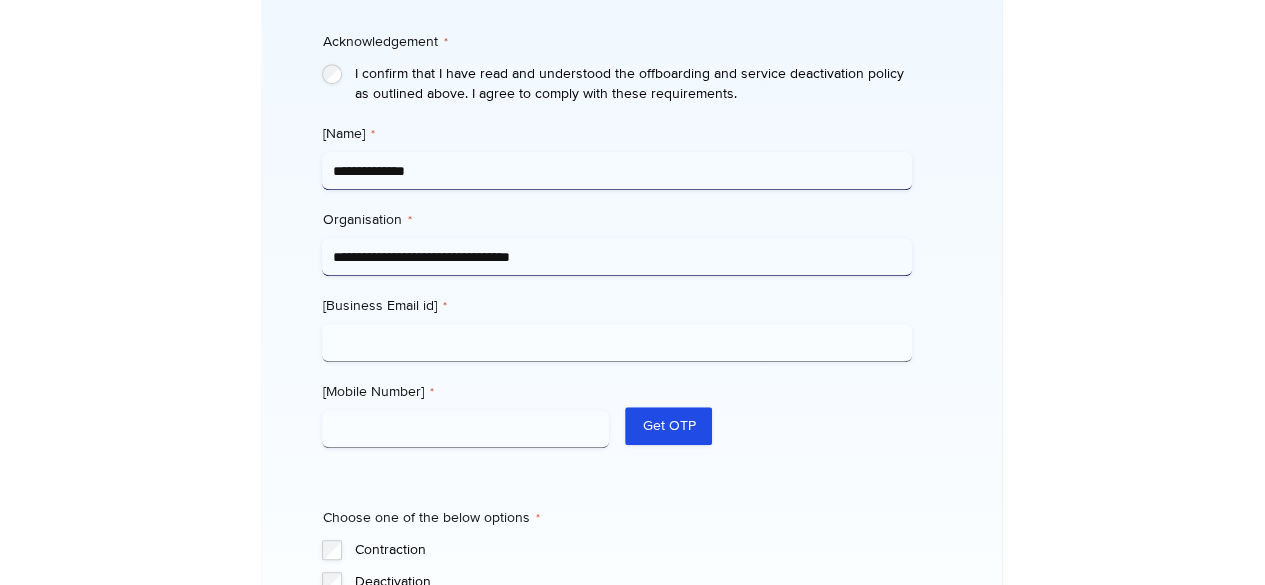 type on "[MASKED_DATA]" 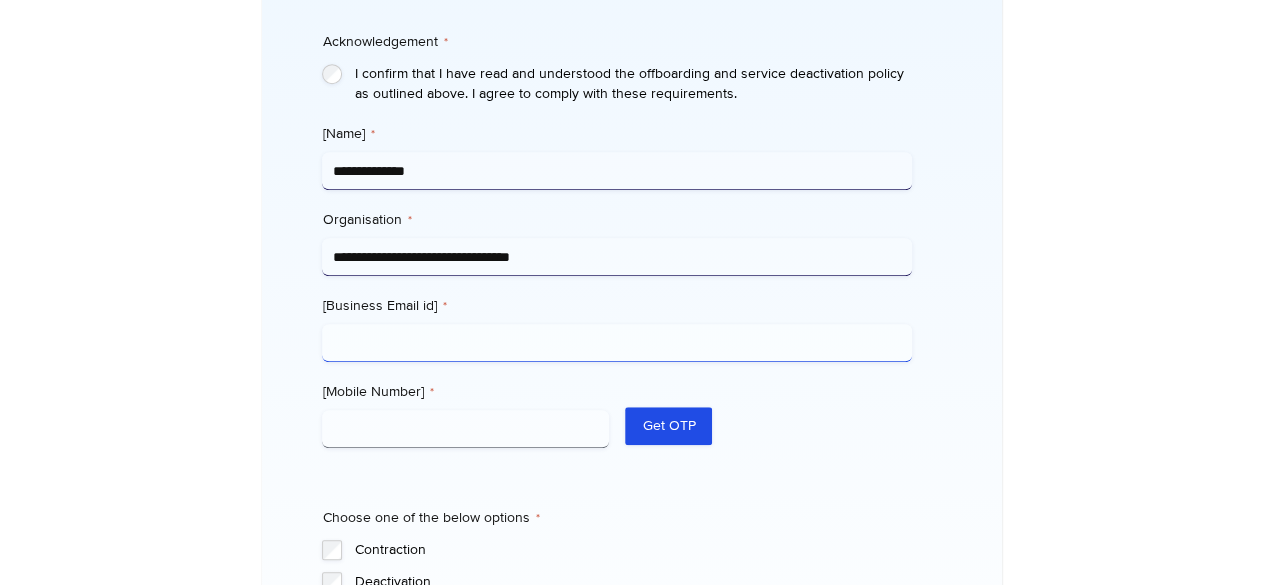 click on "Business Email id *" at bounding box center [617, 343] 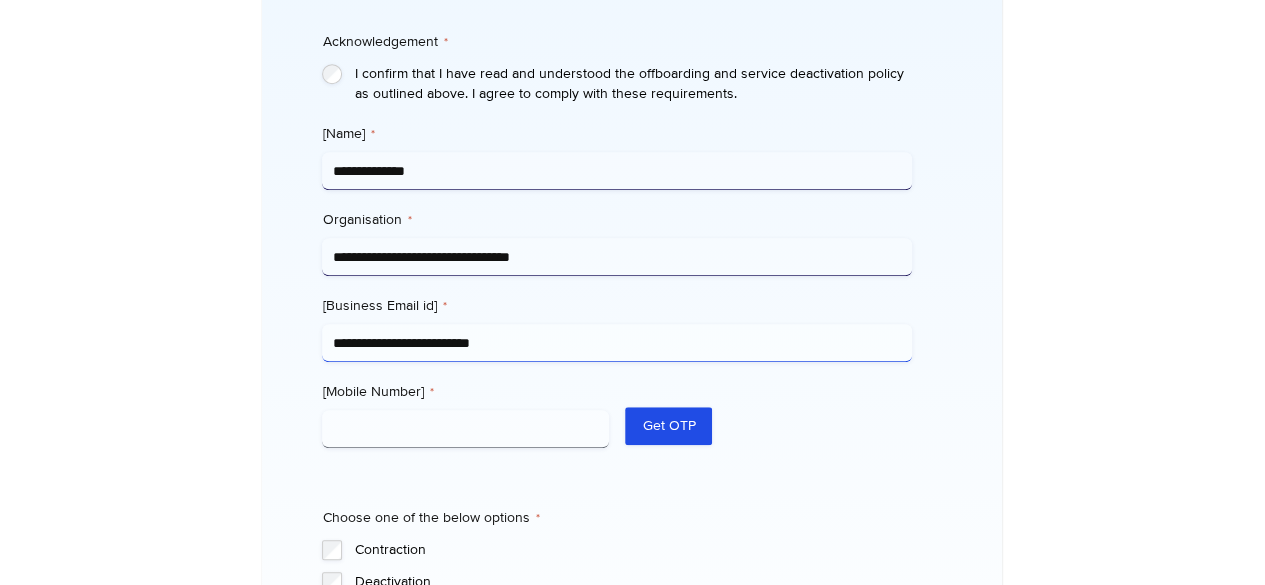 type on "[MASKED_DATA]" 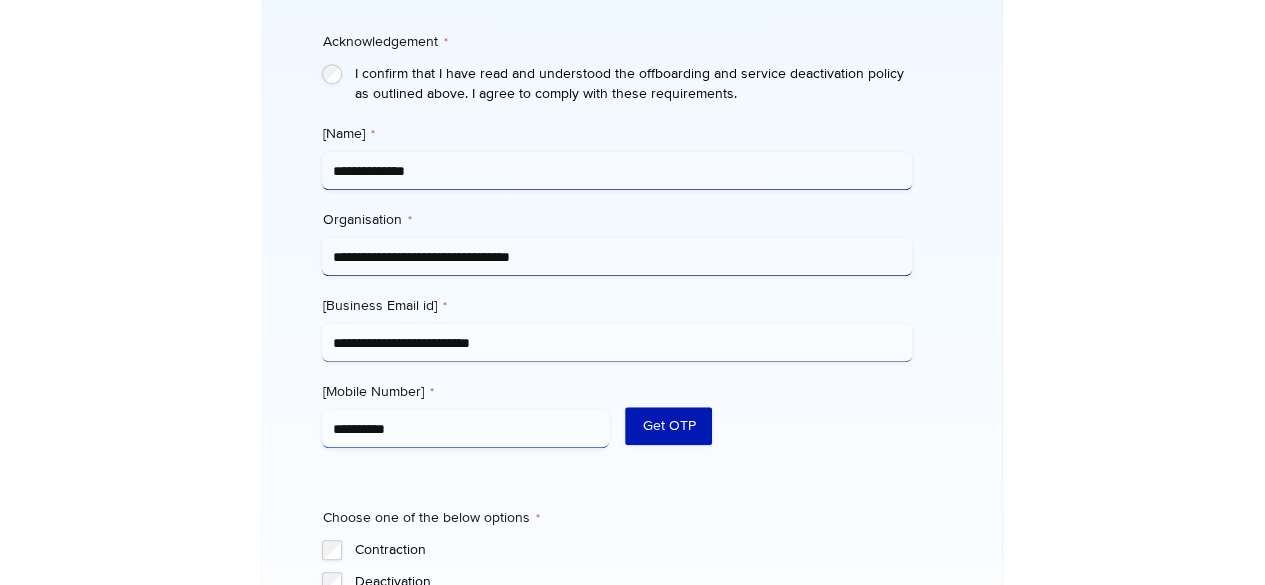 type on "[MASKED_DATA]" 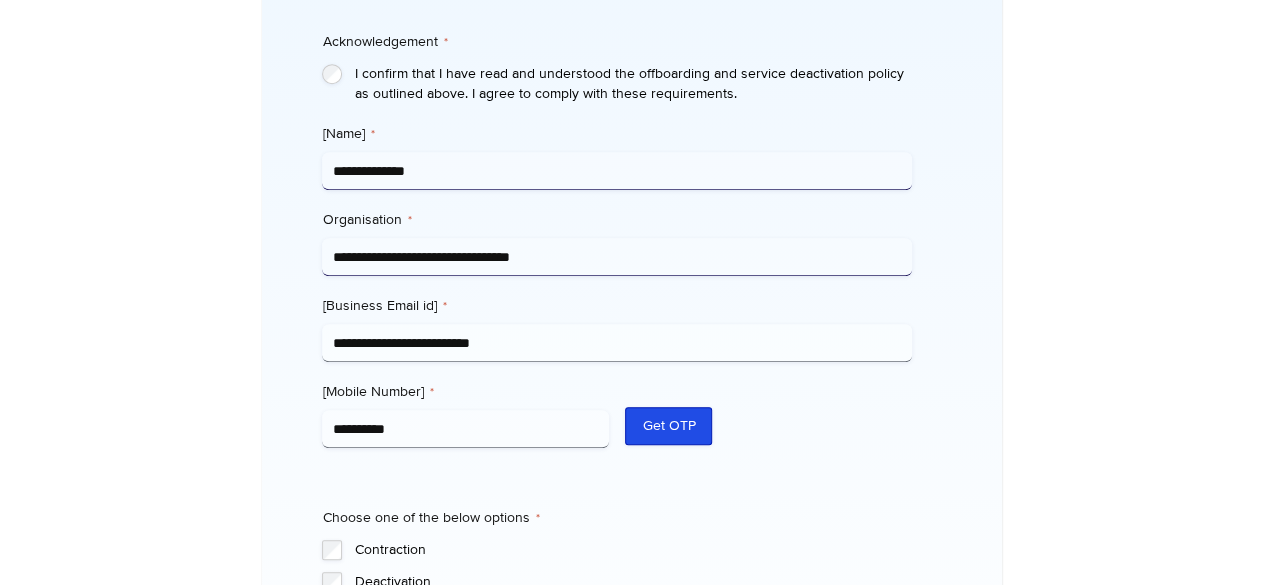 click on "Get OTP" at bounding box center (668, 426) 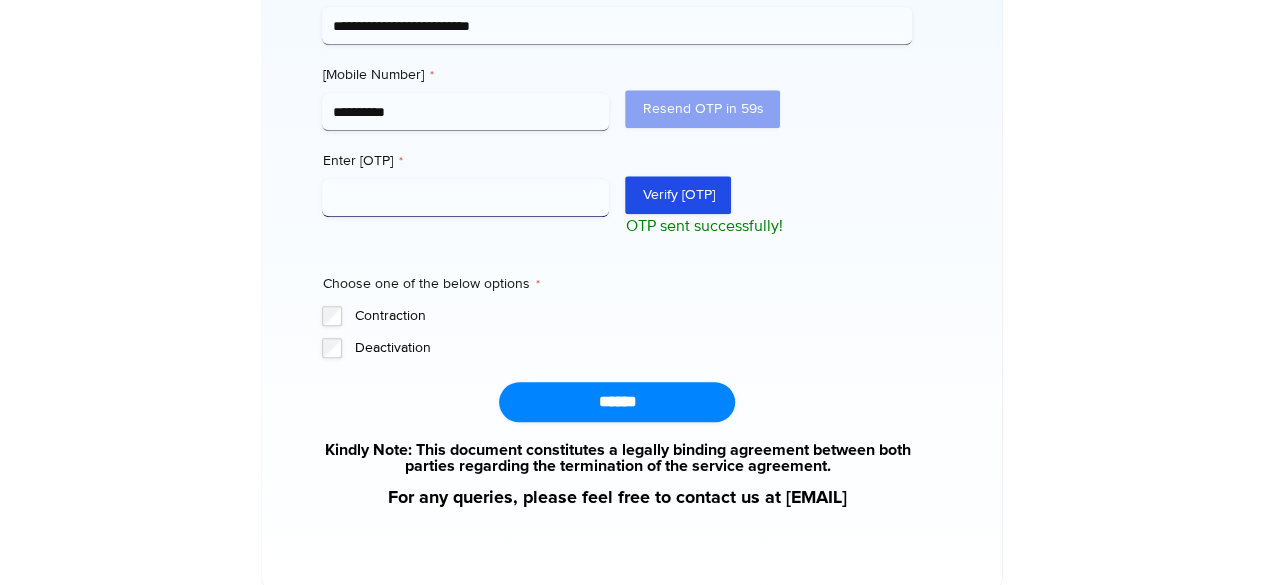 scroll, scrollTop: 1071, scrollLeft: 0, axis: vertical 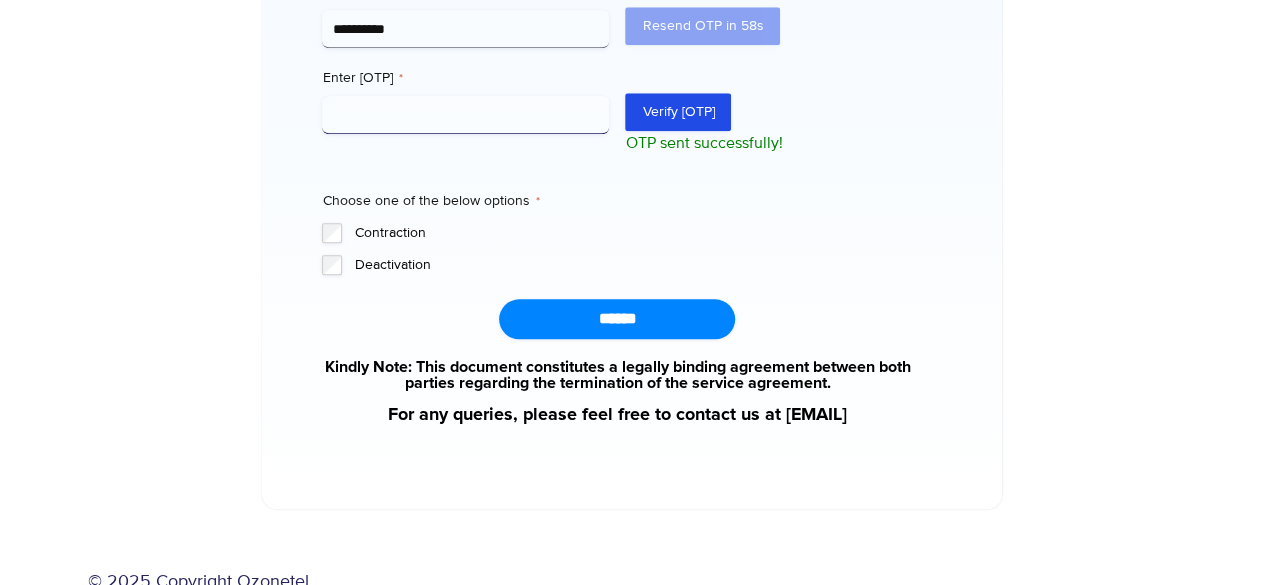 click on "Enter [OTP] *" at bounding box center (465, 115) 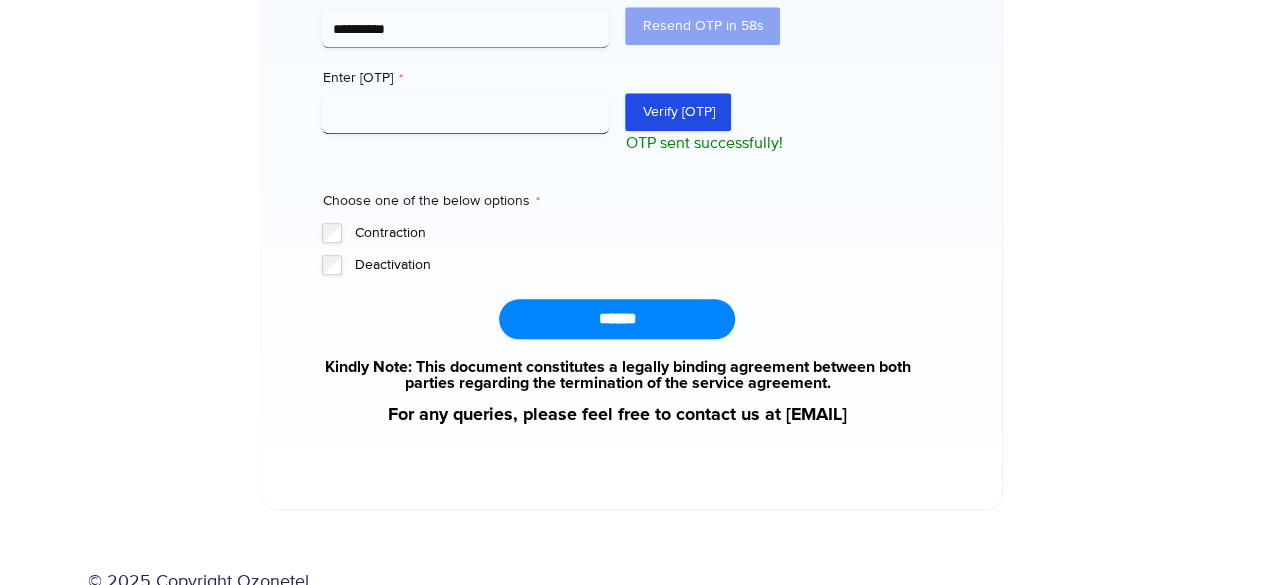 click on "Contraction" at bounding box center (633, 233) 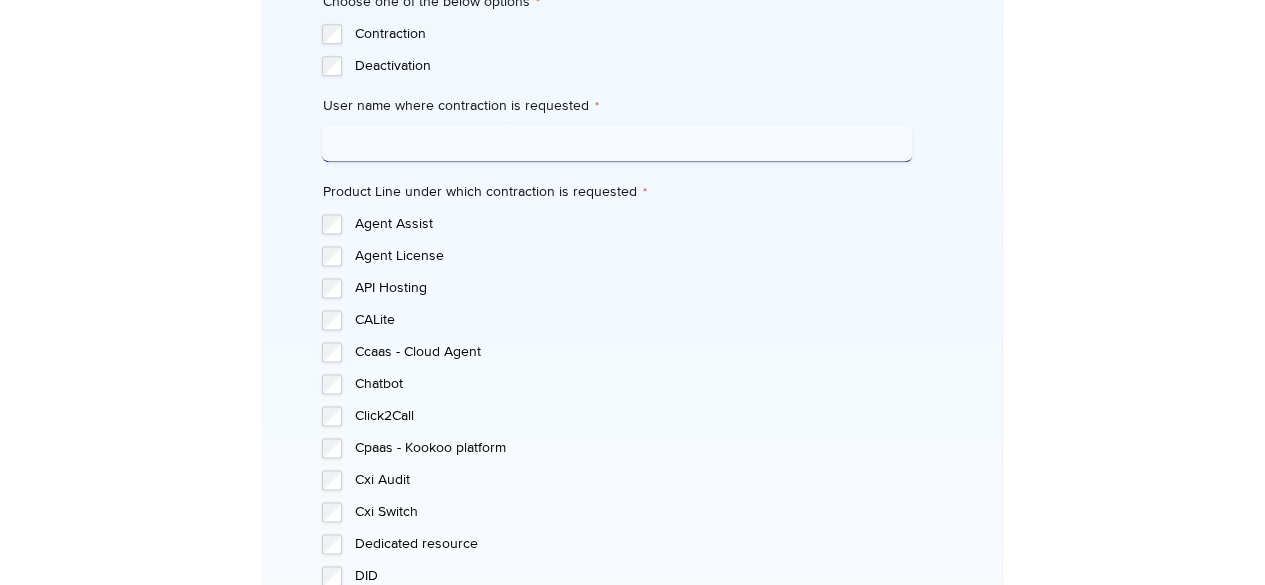 scroll, scrollTop: 1271, scrollLeft: 0, axis: vertical 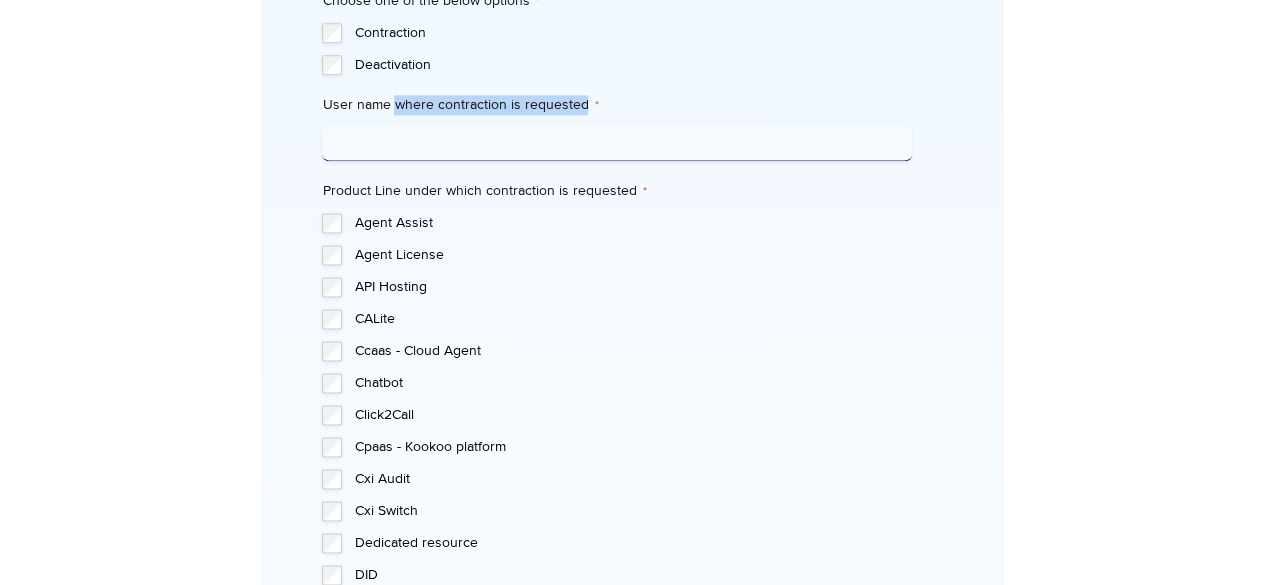 drag, startPoint x: 396, startPoint y: 157, endPoint x: 645, endPoint y: 141, distance: 249.51352 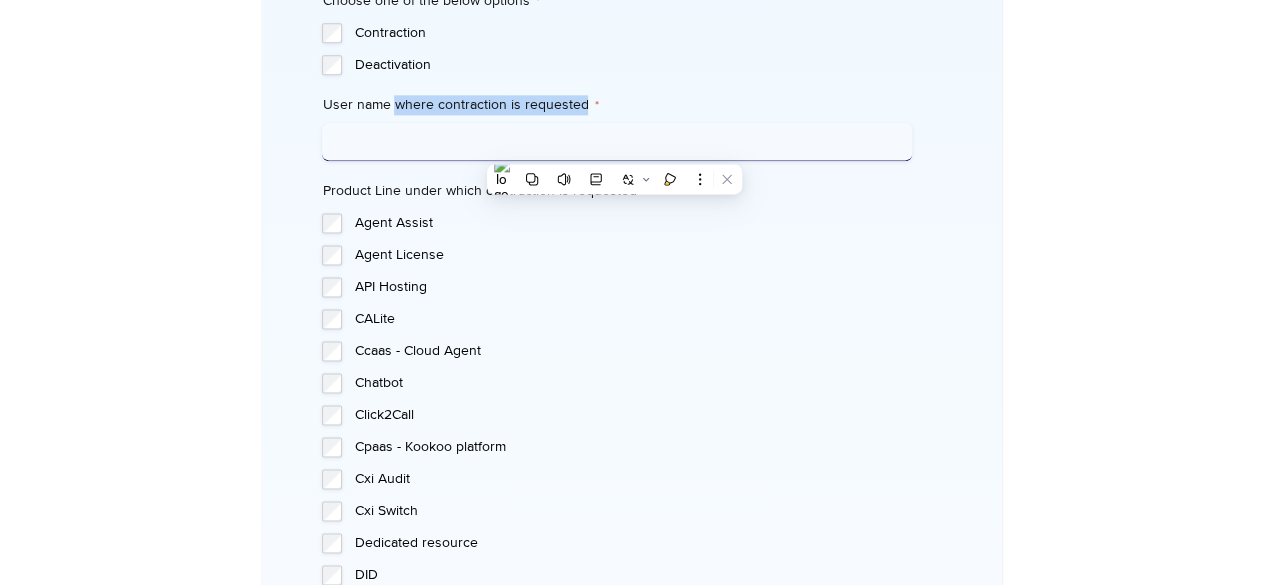 click on "Acknowledgement *
I confirm that I have read and understood the offboarding and service deactivation policy as outlined above. I agree to comply with these requirements.
Name * [MASKED_DATA] Organisation * [MASKED_DATA] Business Email id *
[MASKED_DATA]
Mobile Number * [MASKED_DATA] Resend OTP in 55s Enter OTP * Verify OTP
OTP sent successfully! Choose one of the below options *
Contraction
Deactivation
User name where contraction is requested * User name where deactivation is requested * Product Line under which contraction is requested *
Agent Assist
Agent License
API Hosting
CALite
Ccaas - Cloud Agent
Chatbot
Click2Call
DID *" at bounding box center [617, 329] 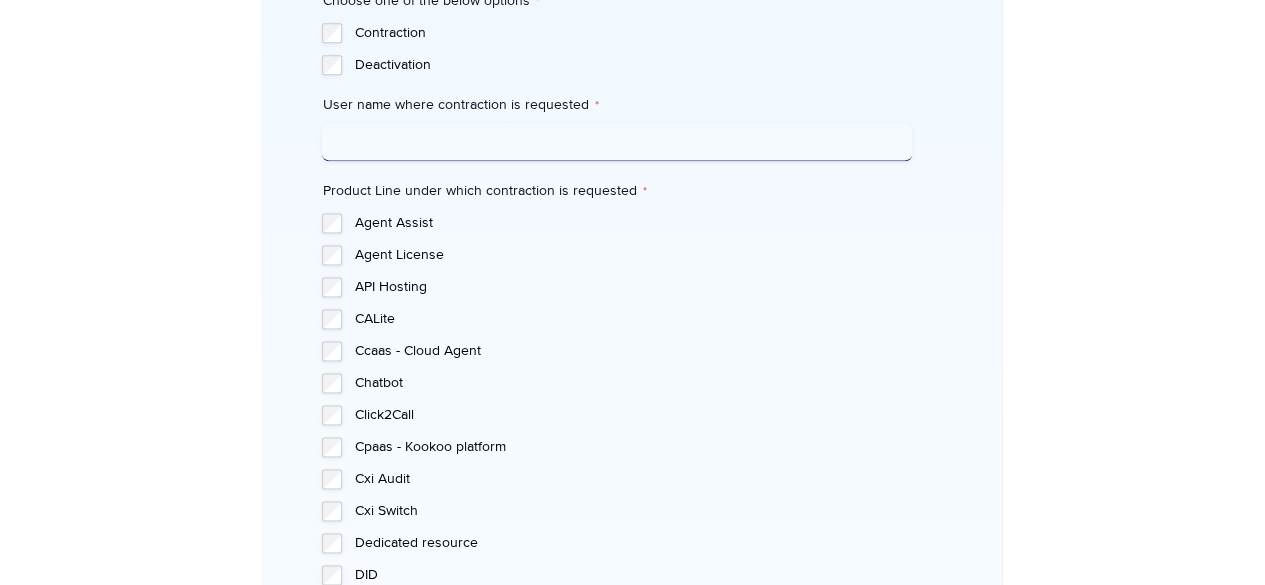 click on "User name where contraction is requested *" at bounding box center [617, 142] 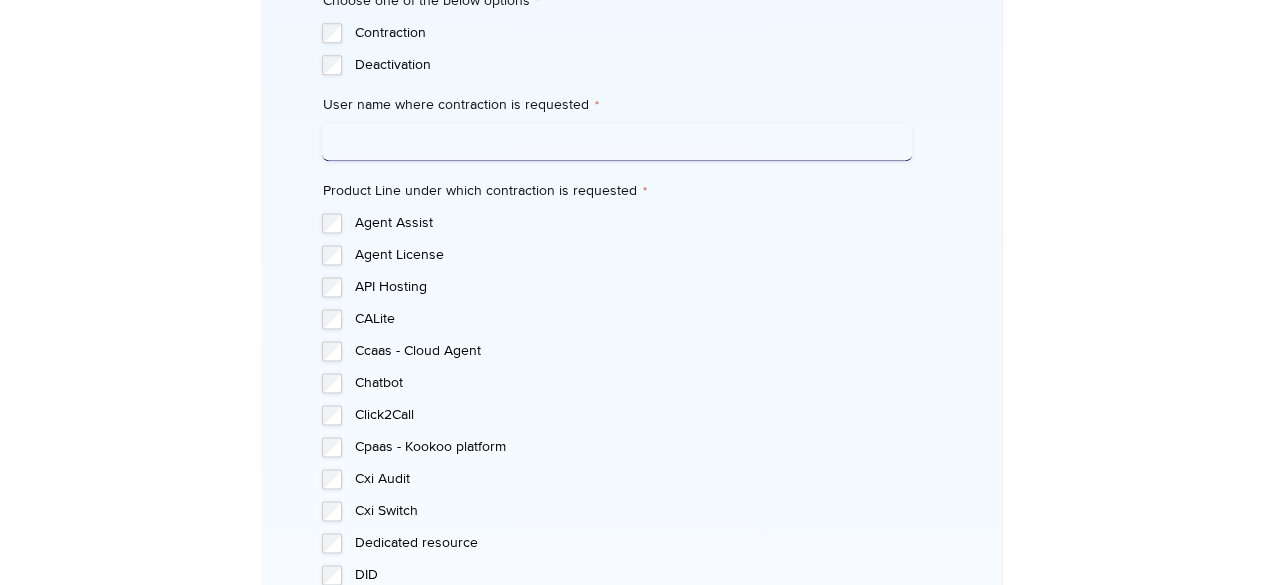 click on "User name where contraction is requested *" at bounding box center (617, 142) 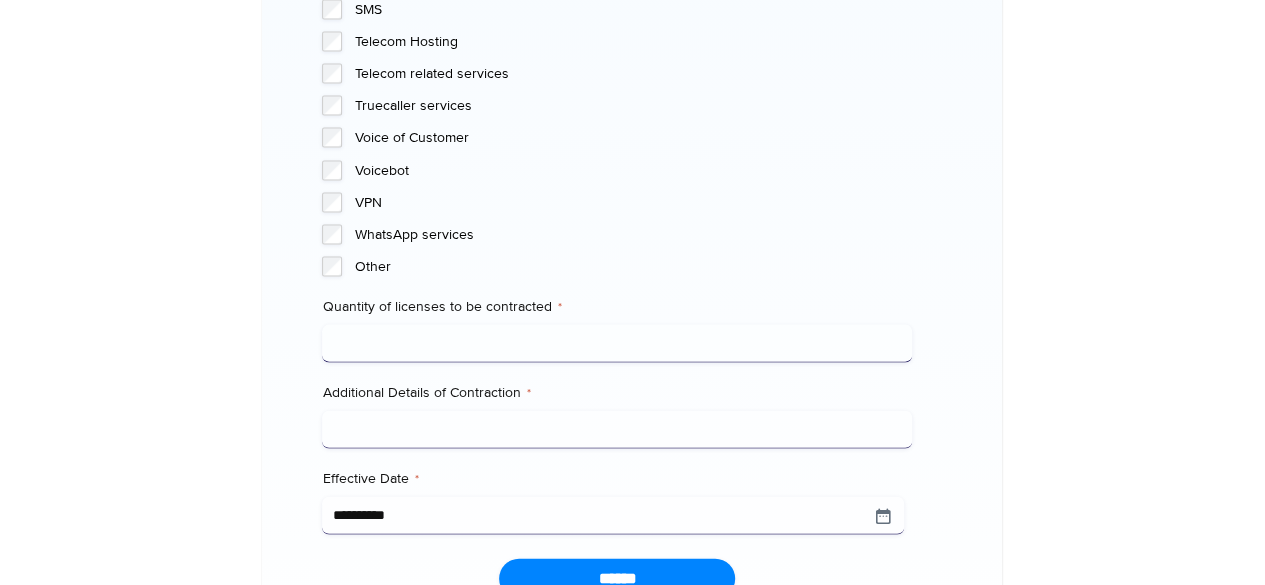 scroll, scrollTop: 2071, scrollLeft: 0, axis: vertical 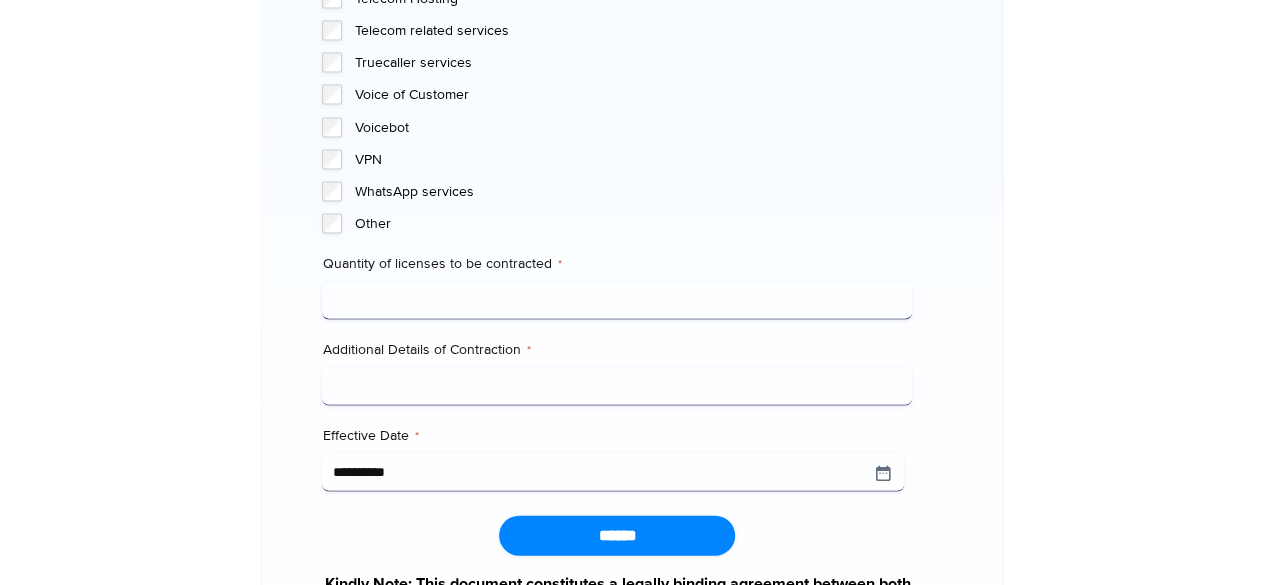 type on "*****" 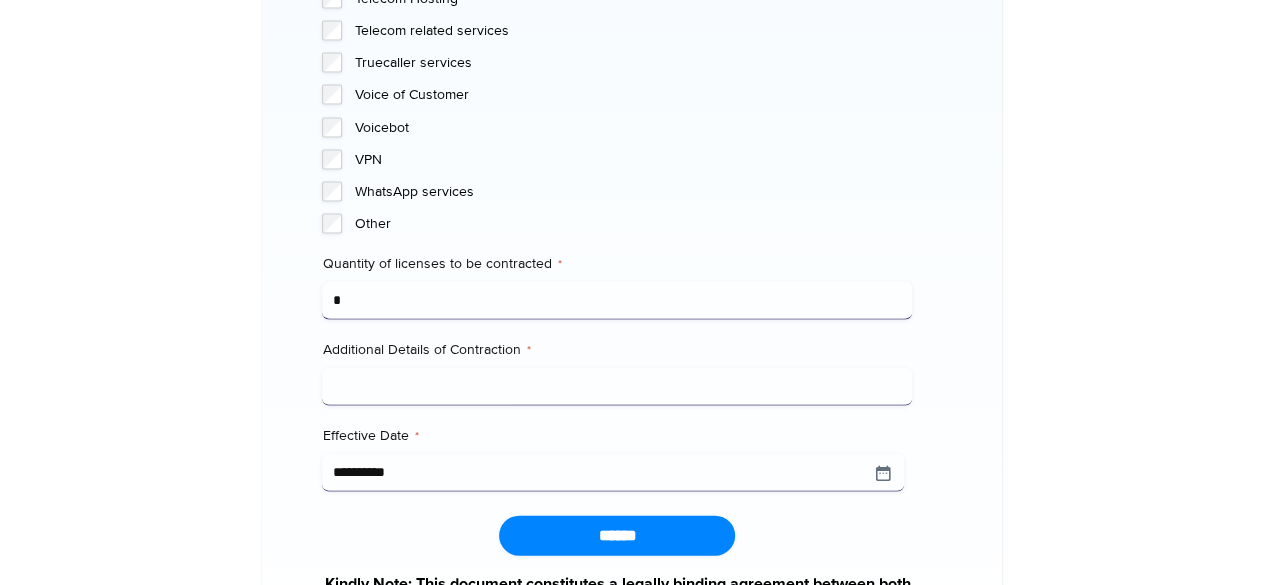 type on "*" 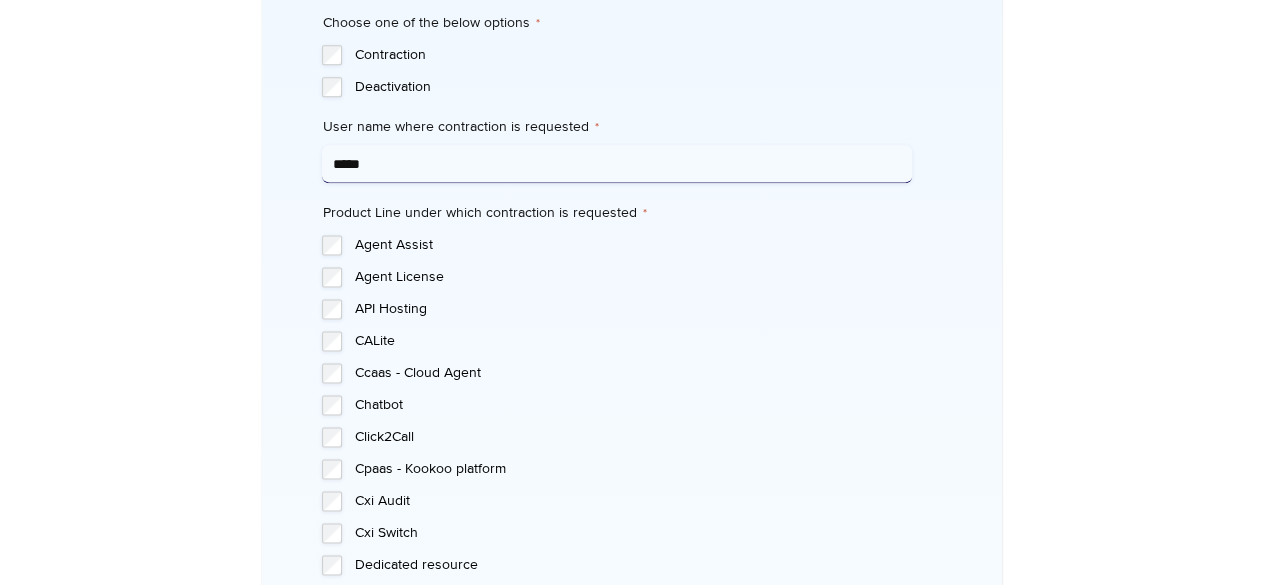 scroll, scrollTop: 971, scrollLeft: 0, axis: vertical 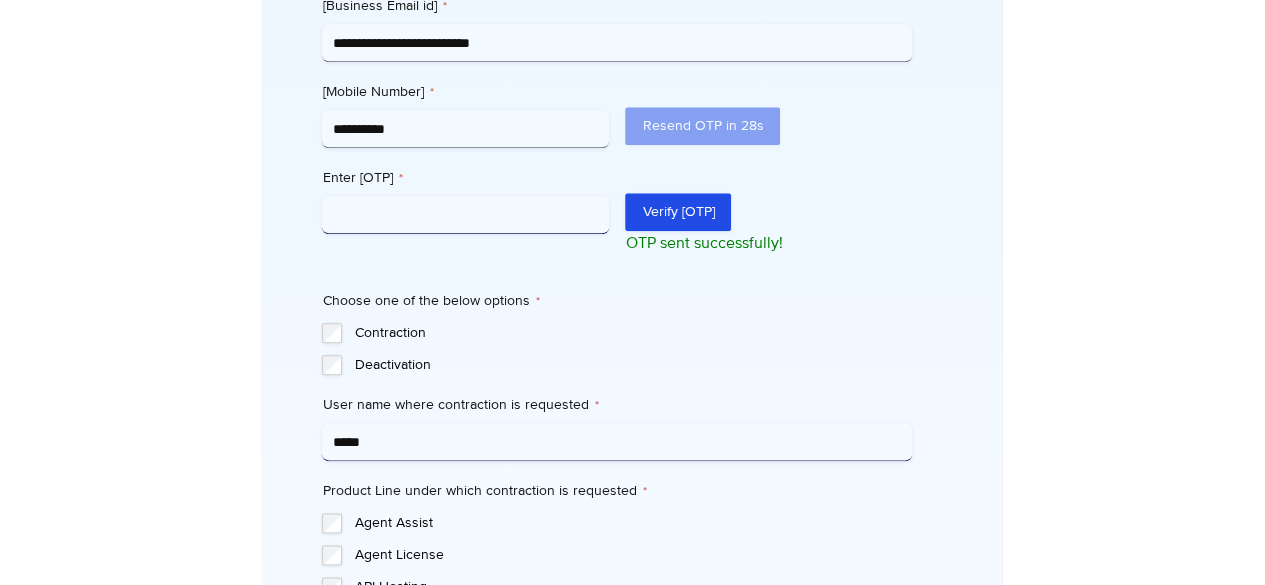 click on "Enter [OTP] *" at bounding box center (465, 215) 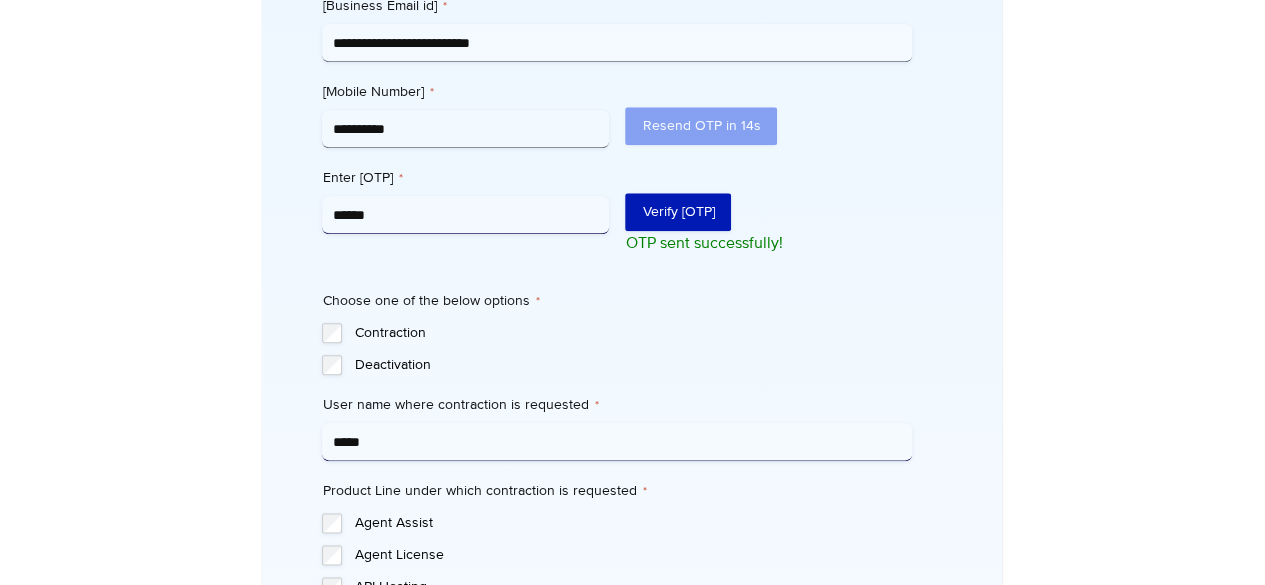 type on "******" 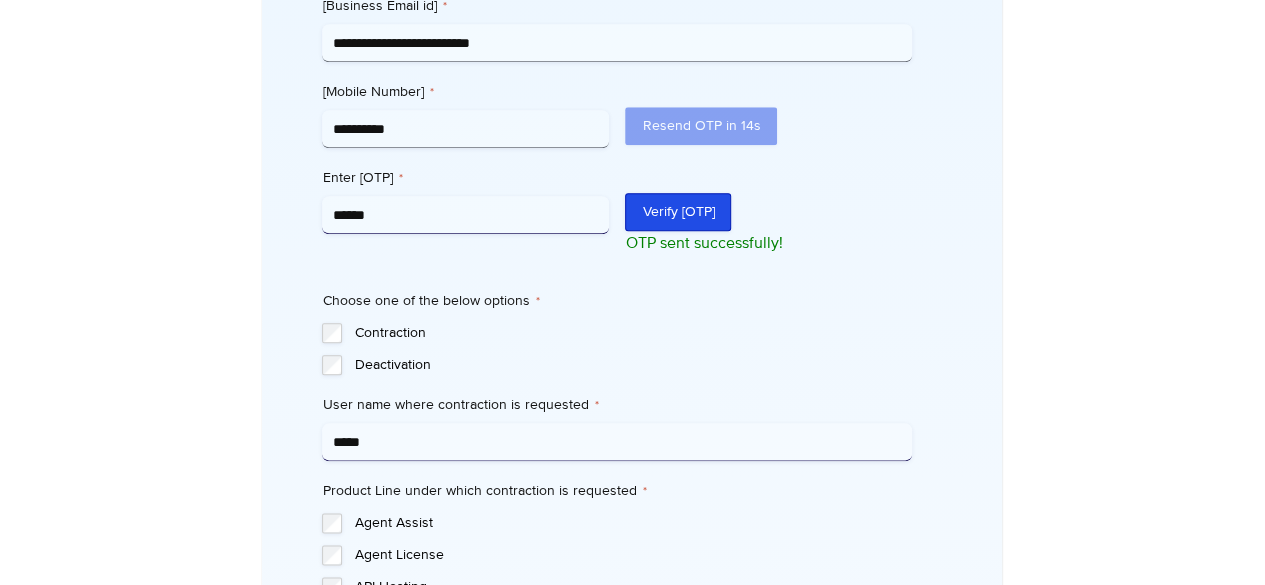 click on "Verify [OTP]" at bounding box center [678, 212] 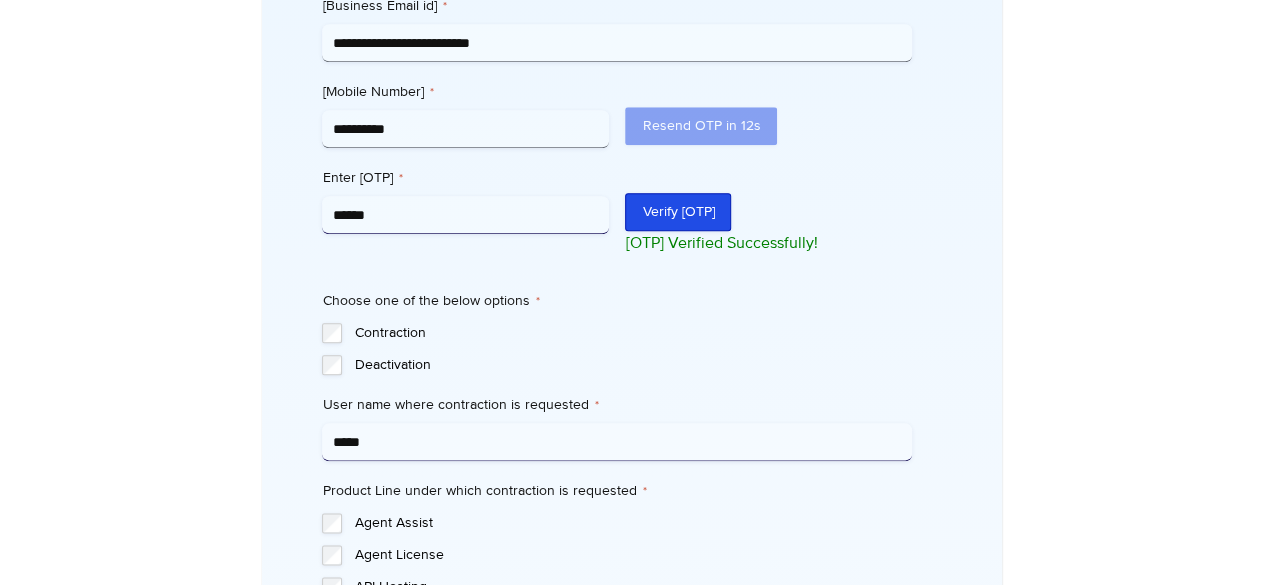 scroll, scrollTop: 1071, scrollLeft: 0, axis: vertical 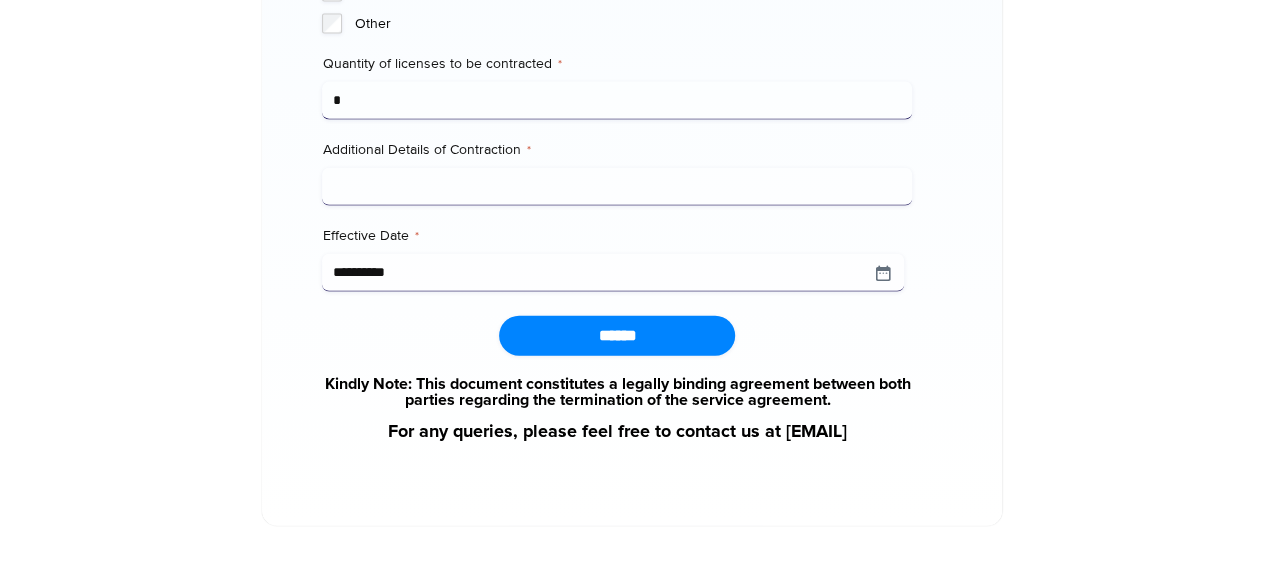 click on "Additional Details of Contraction *" at bounding box center (617, 187) 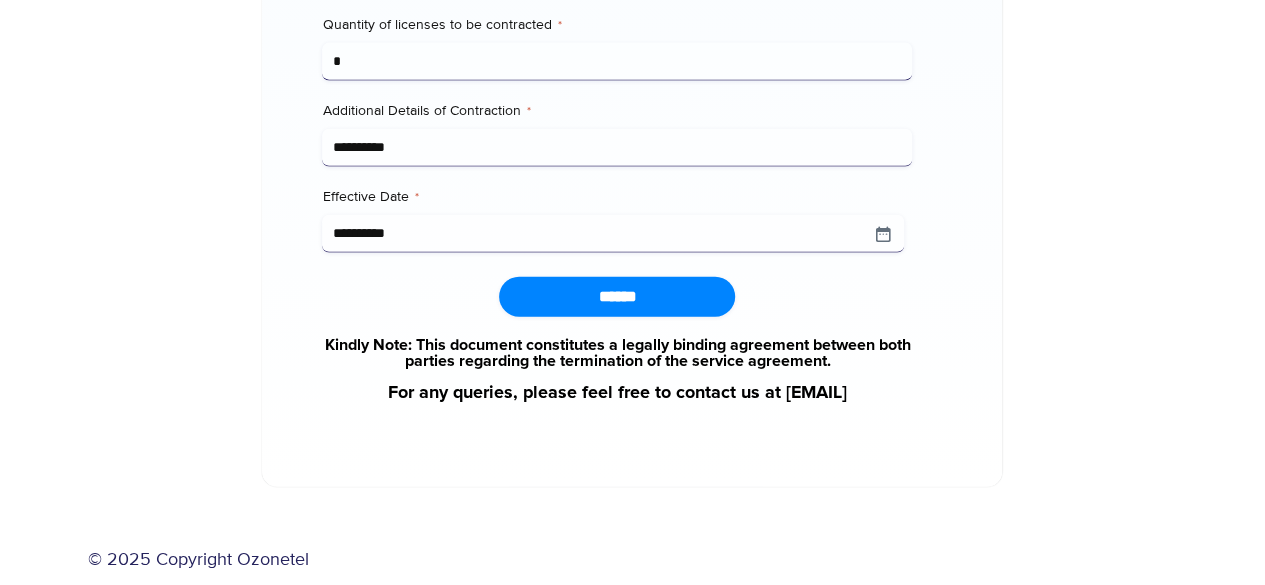scroll, scrollTop: 2375, scrollLeft: 0, axis: vertical 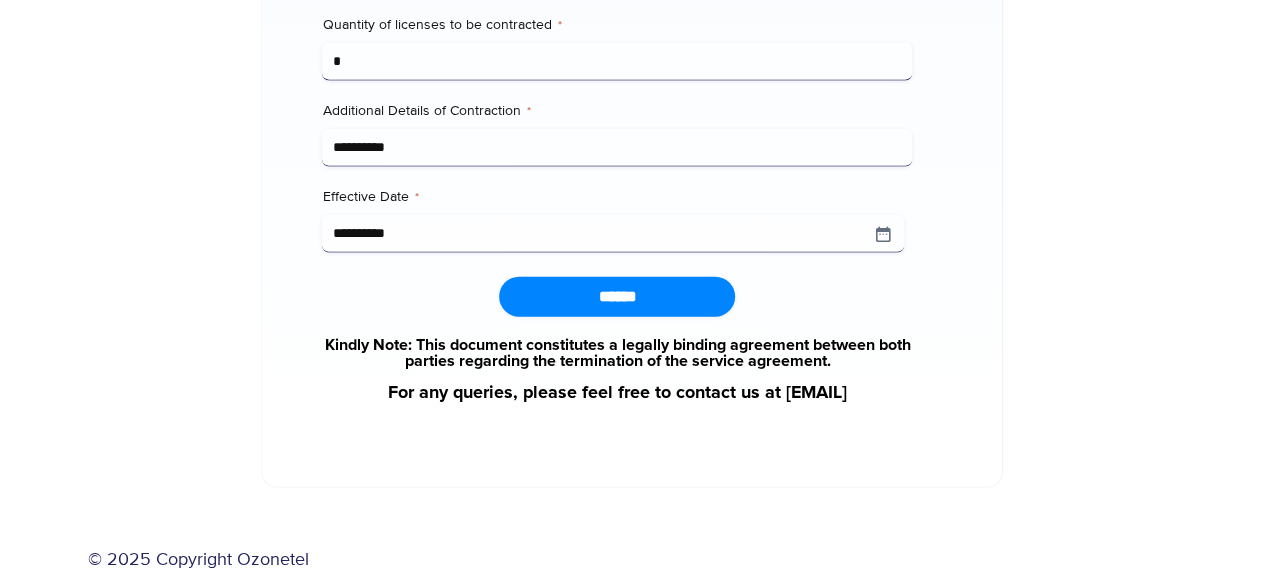type on "[MASKED_DATA]" 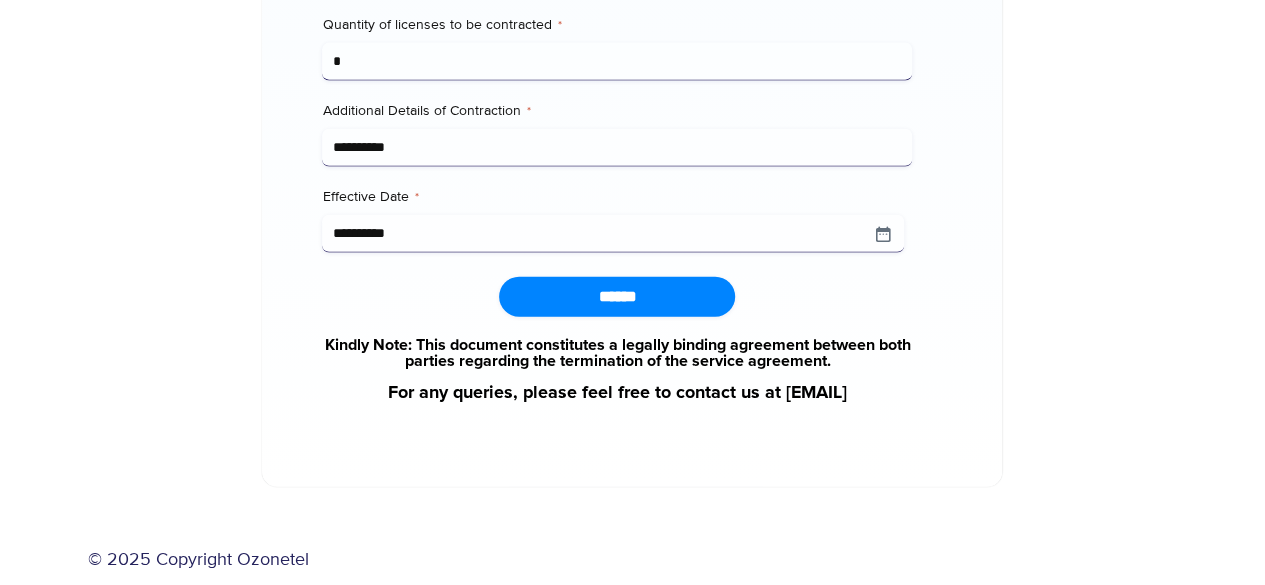 click on "******" at bounding box center [617, 297] 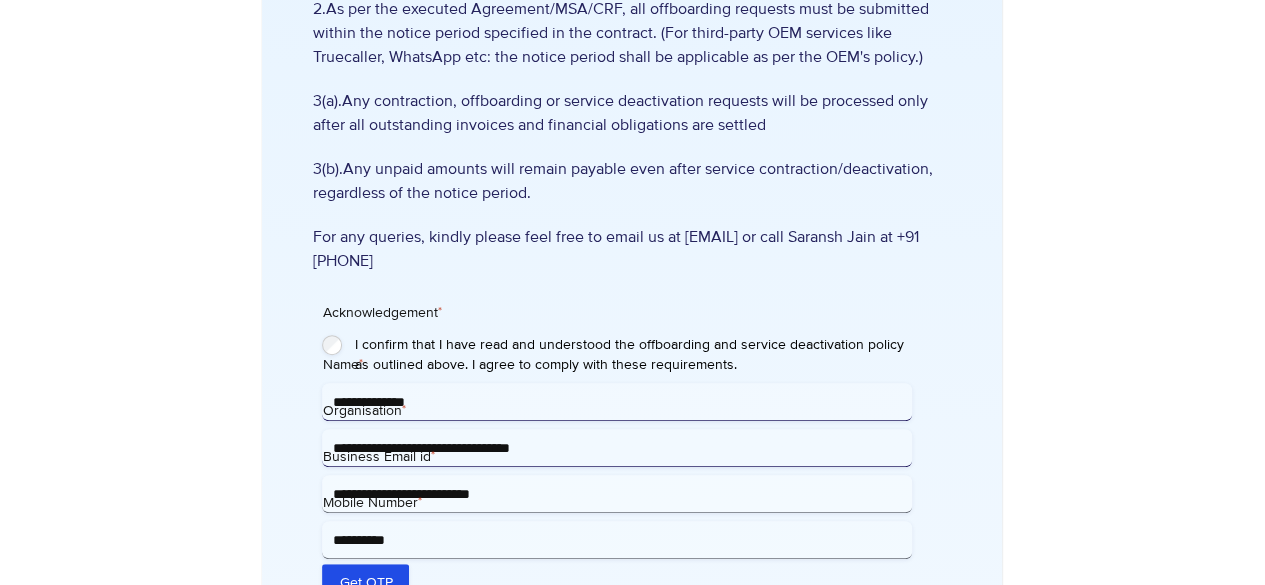 scroll, scrollTop: 401, scrollLeft: 0, axis: vertical 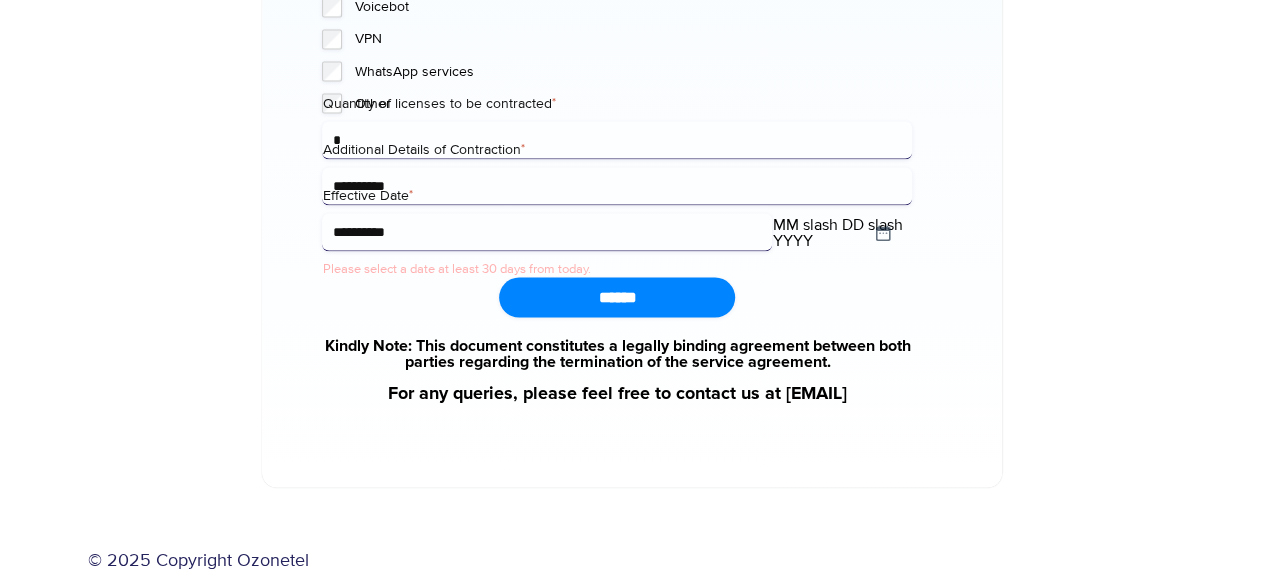 click on "******" at bounding box center [617, 297] 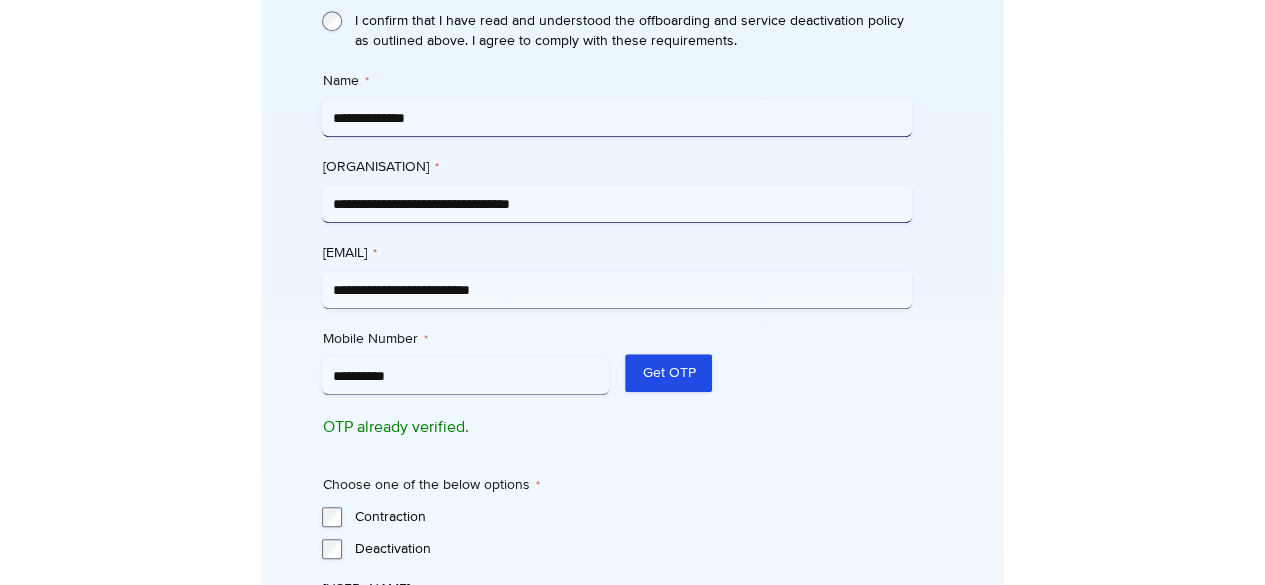 scroll, scrollTop: 700, scrollLeft: 0, axis: vertical 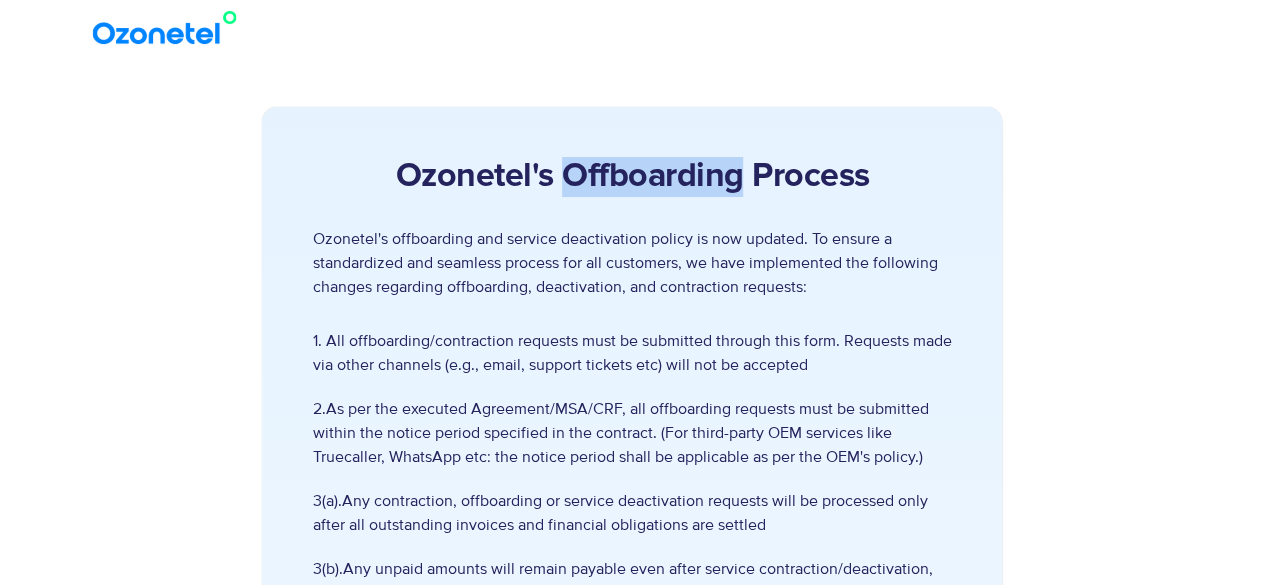 drag, startPoint x: 566, startPoint y: 177, endPoint x: 736, endPoint y: 176, distance: 170.00294 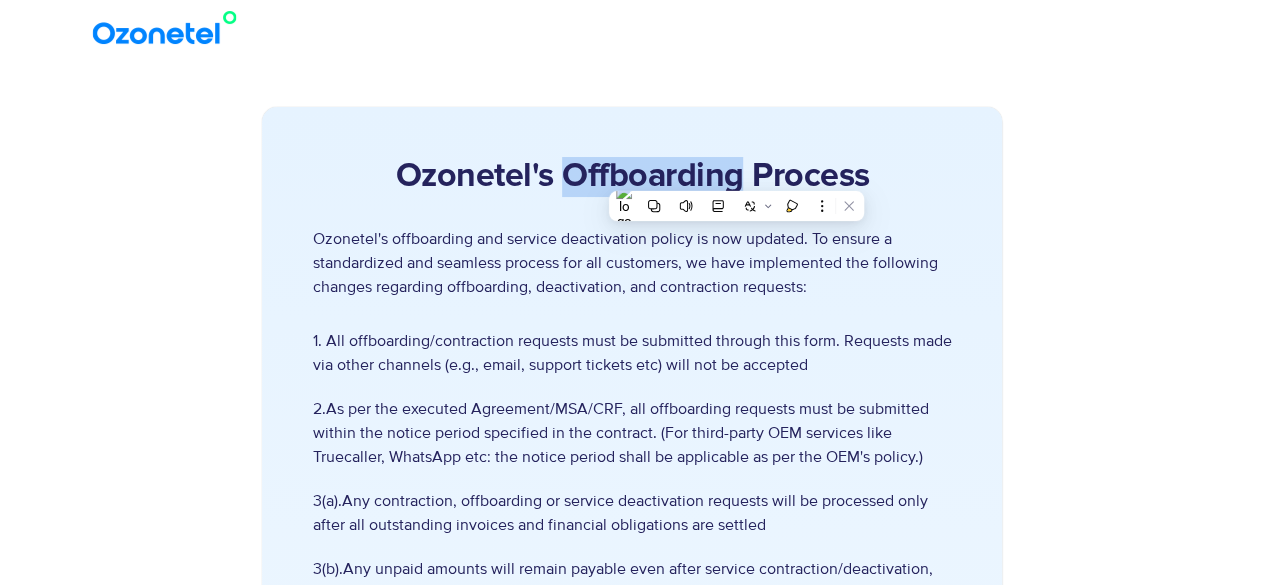 click on "Ozonetel's Offboarding Process" at bounding box center (632, 177) 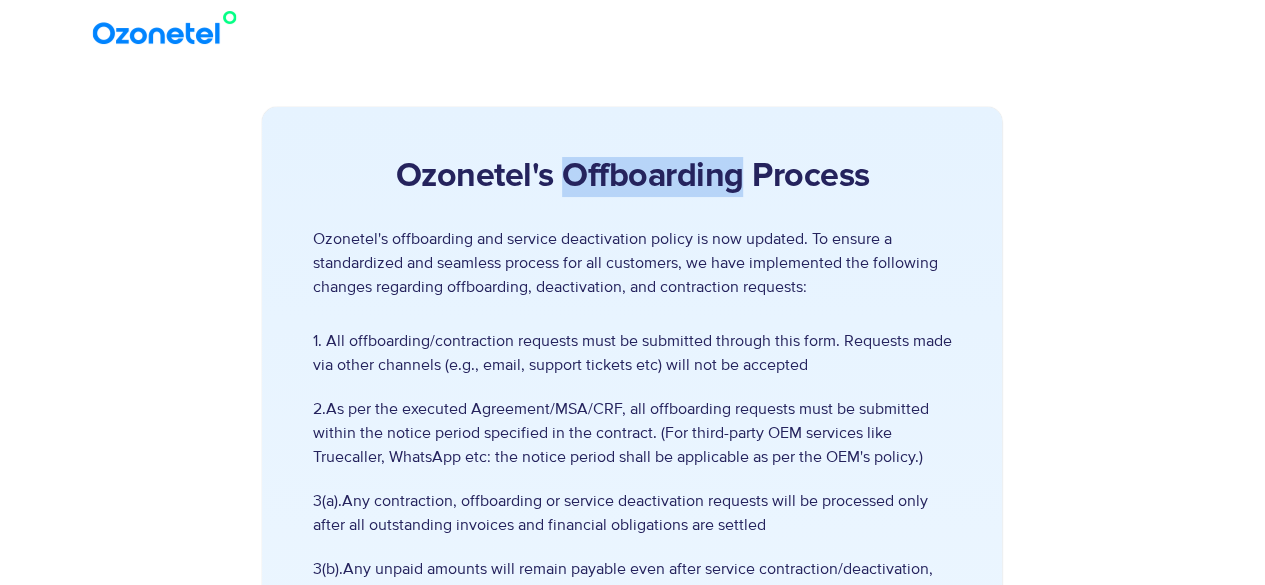 drag, startPoint x: 563, startPoint y: 175, endPoint x: 714, endPoint y: 181, distance: 151.11916 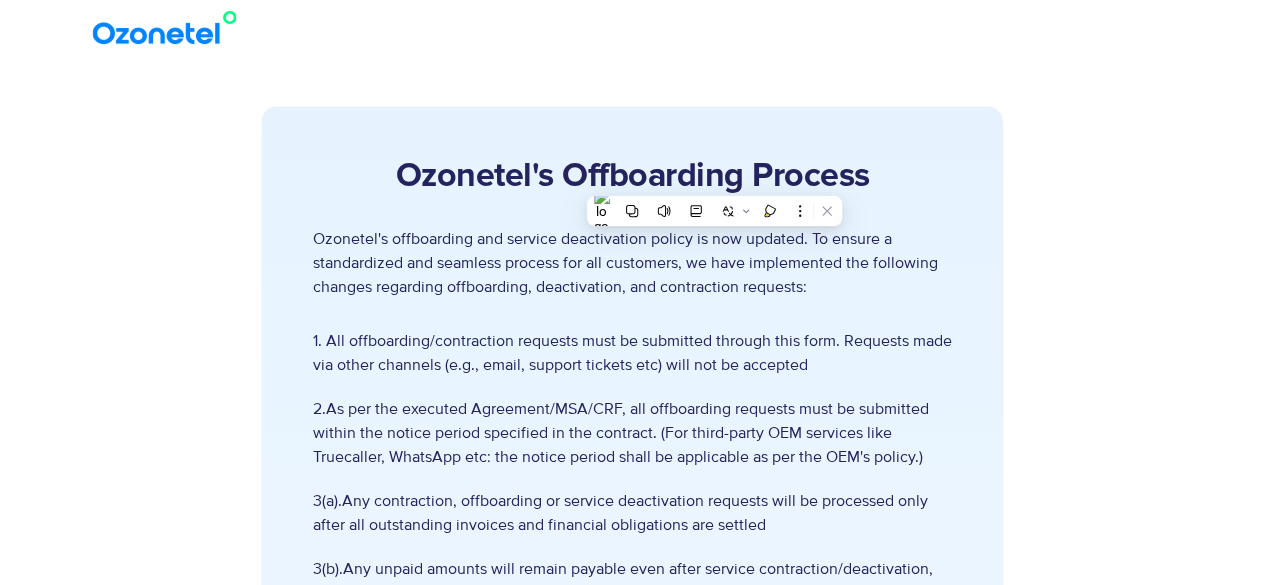 click on "Ozonetel's Offboarding Process" at bounding box center [632, 177] 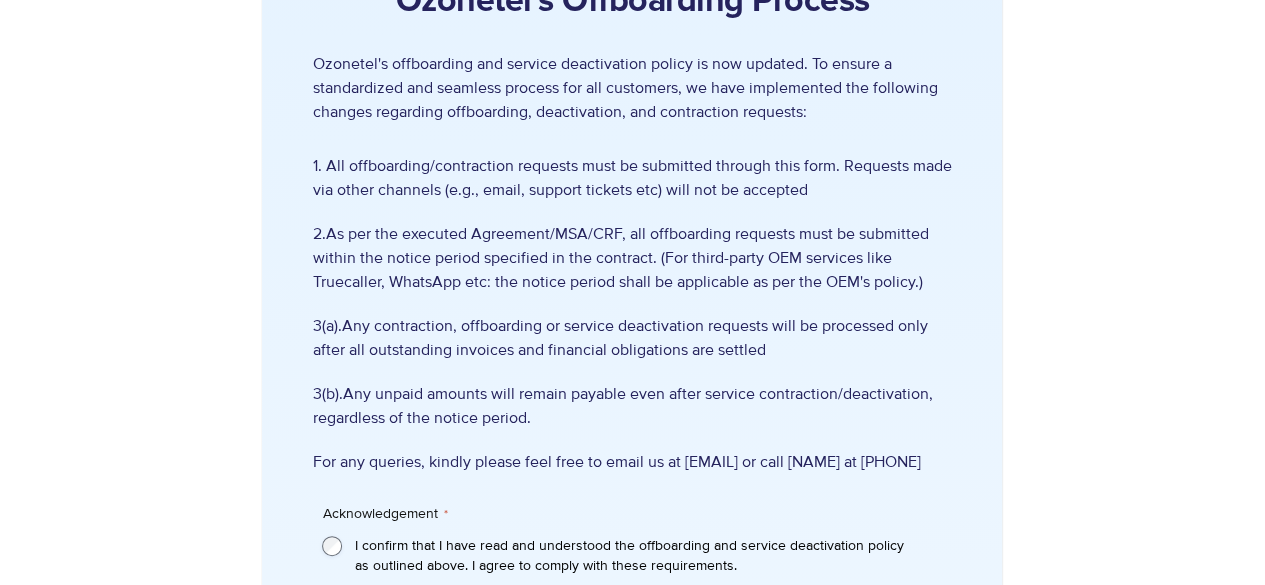 scroll, scrollTop: 38, scrollLeft: 0, axis: vertical 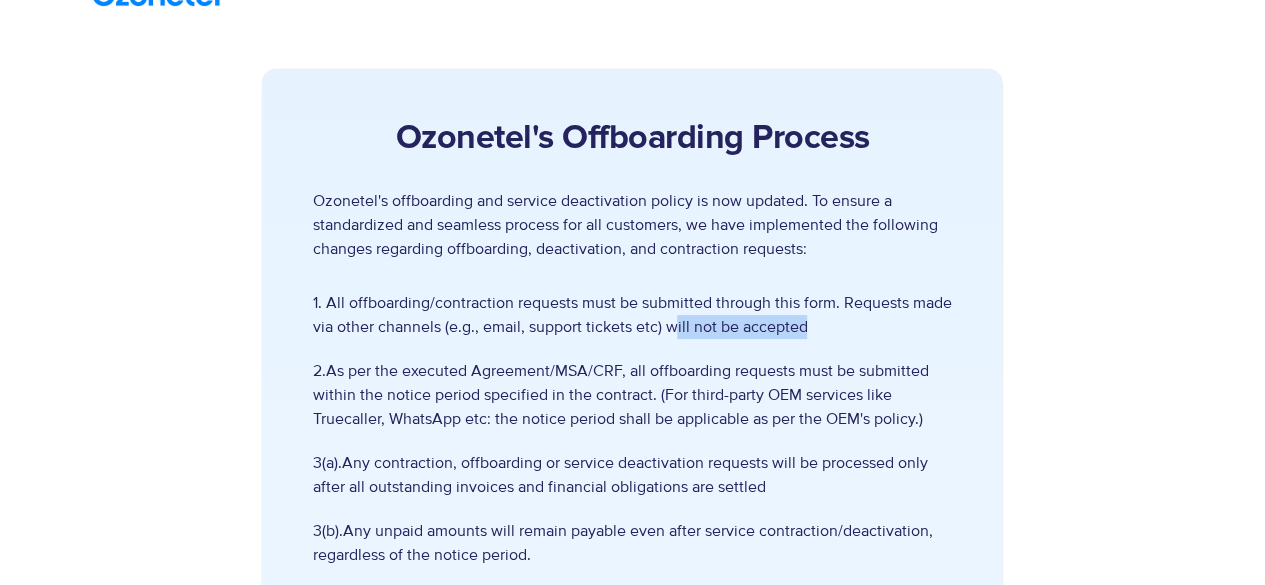 drag, startPoint x: 677, startPoint y: 325, endPoint x: 854, endPoint y: 321, distance: 177.0452 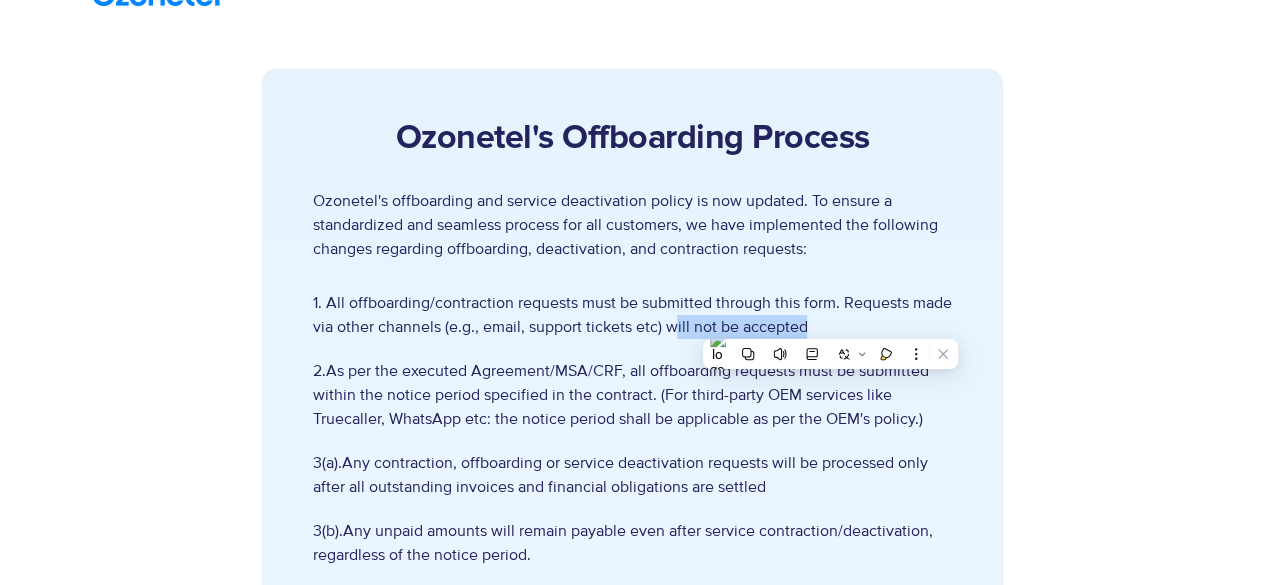 click on "1. All offboarding/contraction requests must be submitted through this form. Requests made via other channels (e.g., email, support tickets etc) will not be accepted" at bounding box center (632, 315) 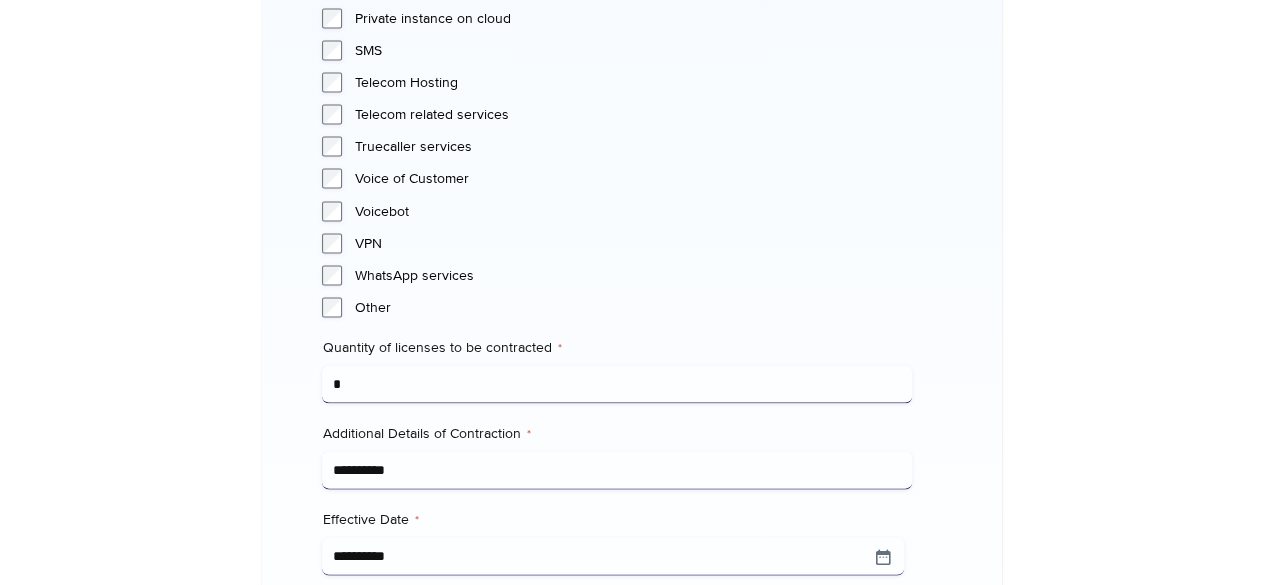 scroll, scrollTop: 2100, scrollLeft: 0, axis: vertical 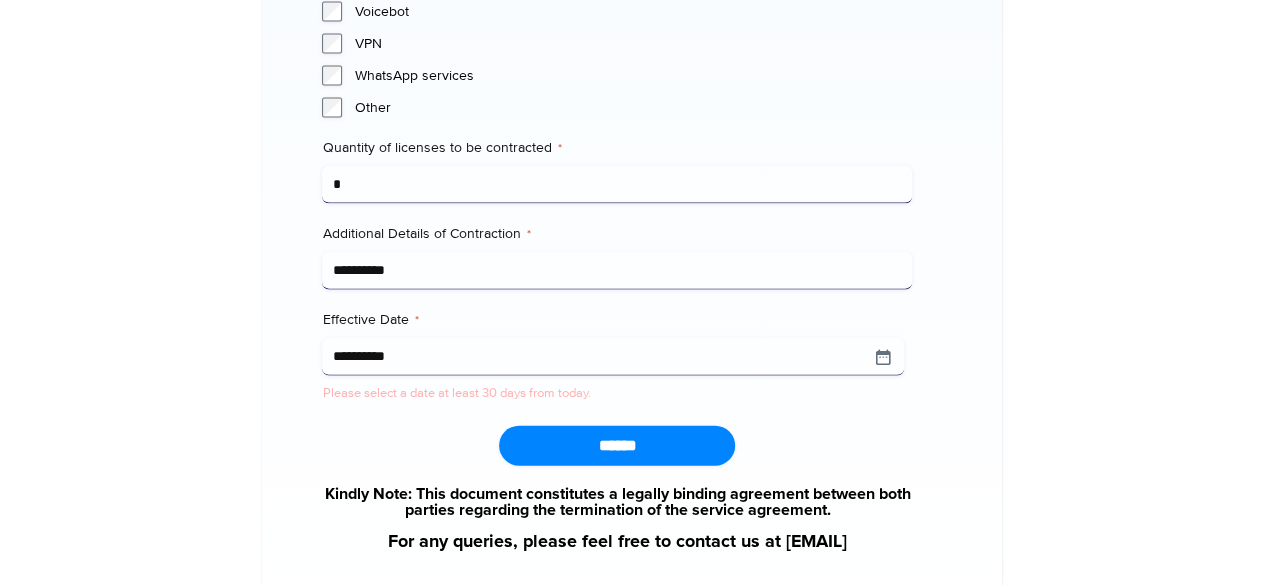 click on "Quantity of licenses to be contracted *" at bounding box center (617, 148) 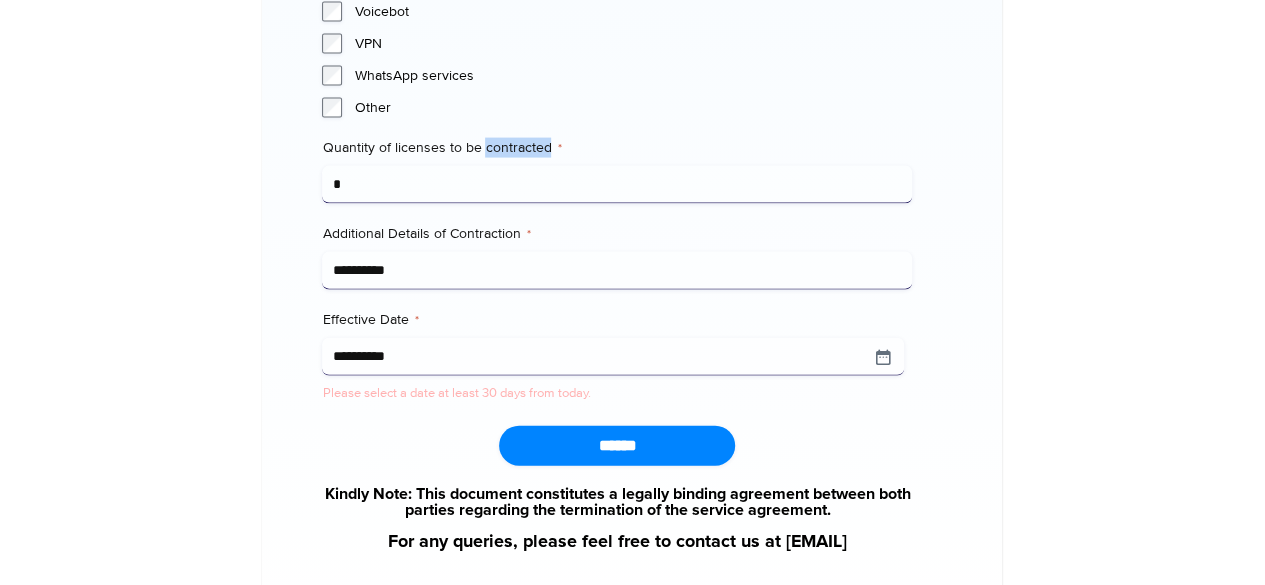 click on "Quantity of licenses to be contracted *" at bounding box center (617, 148) 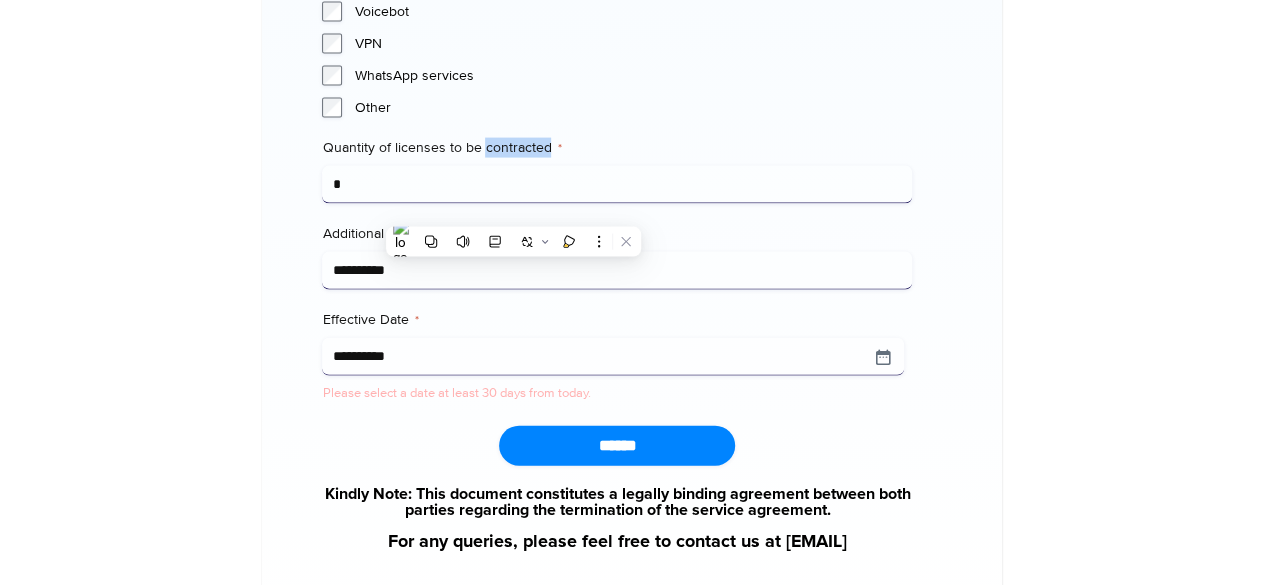 copy on "contracted" 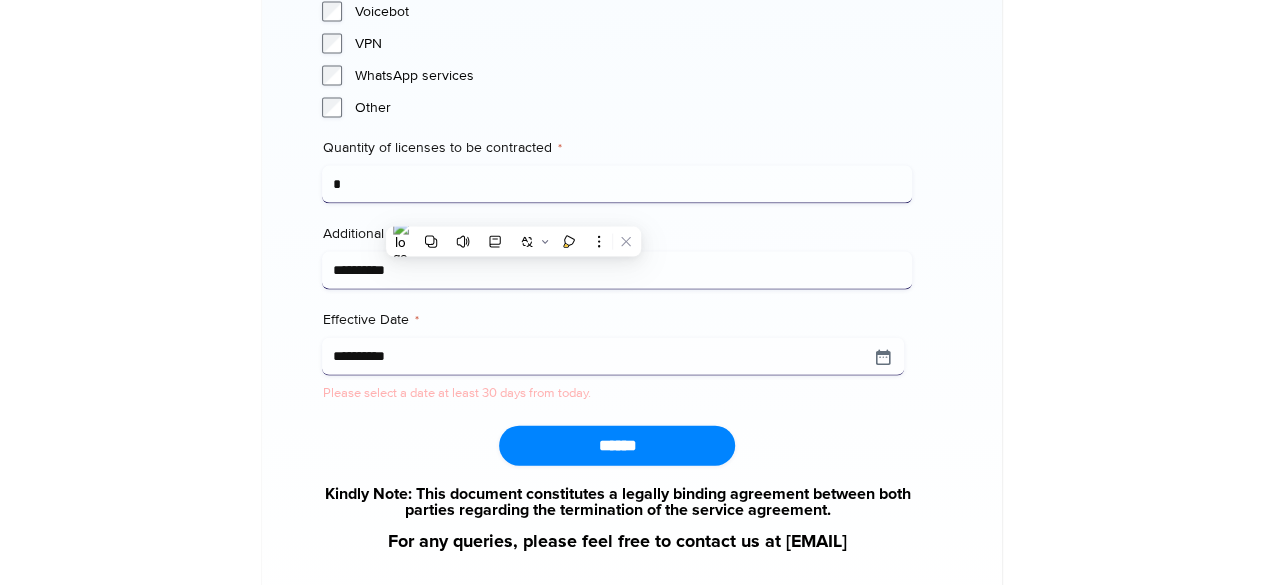 click at bounding box center (170, -679) 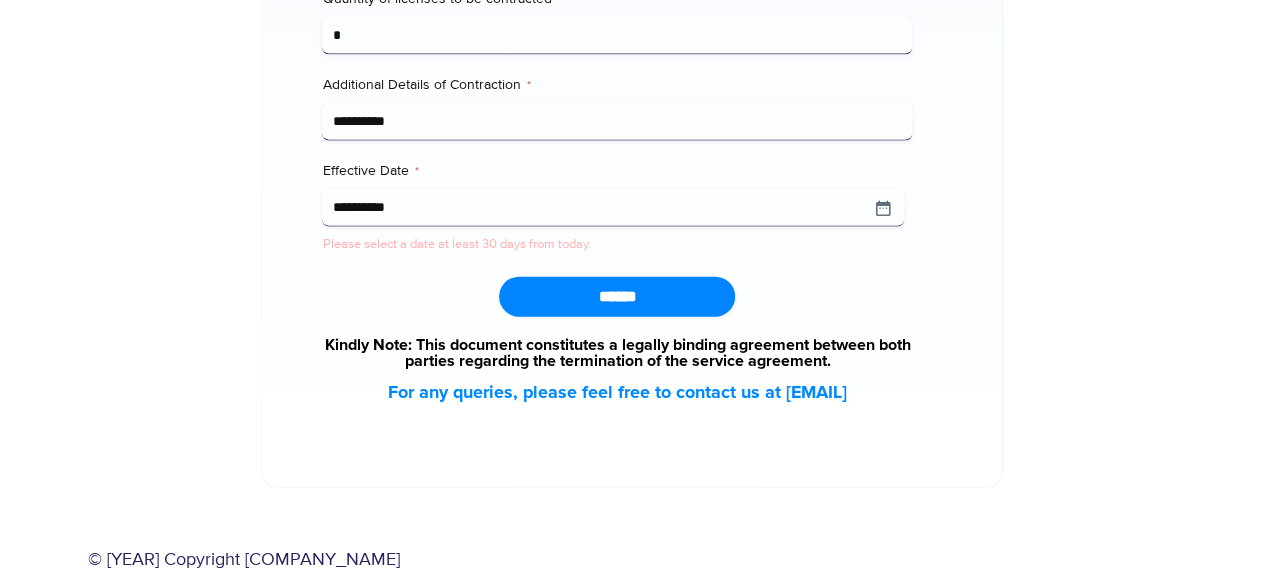 scroll, scrollTop: 2338, scrollLeft: 0, axis: vertical 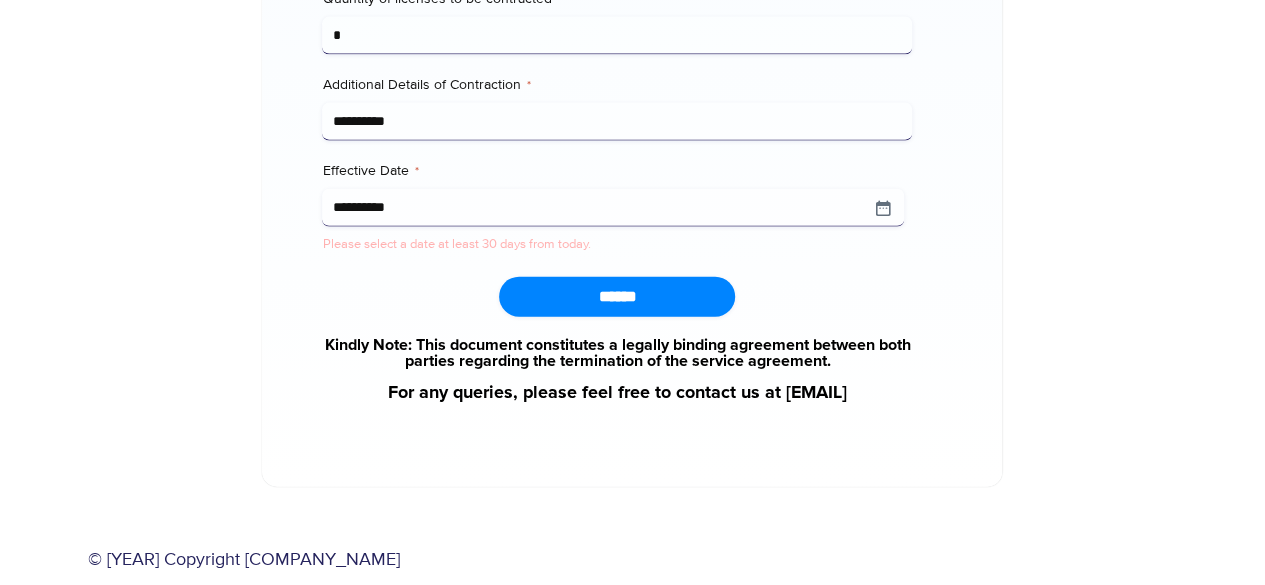 click on "******" at bounding box center (617, 297) 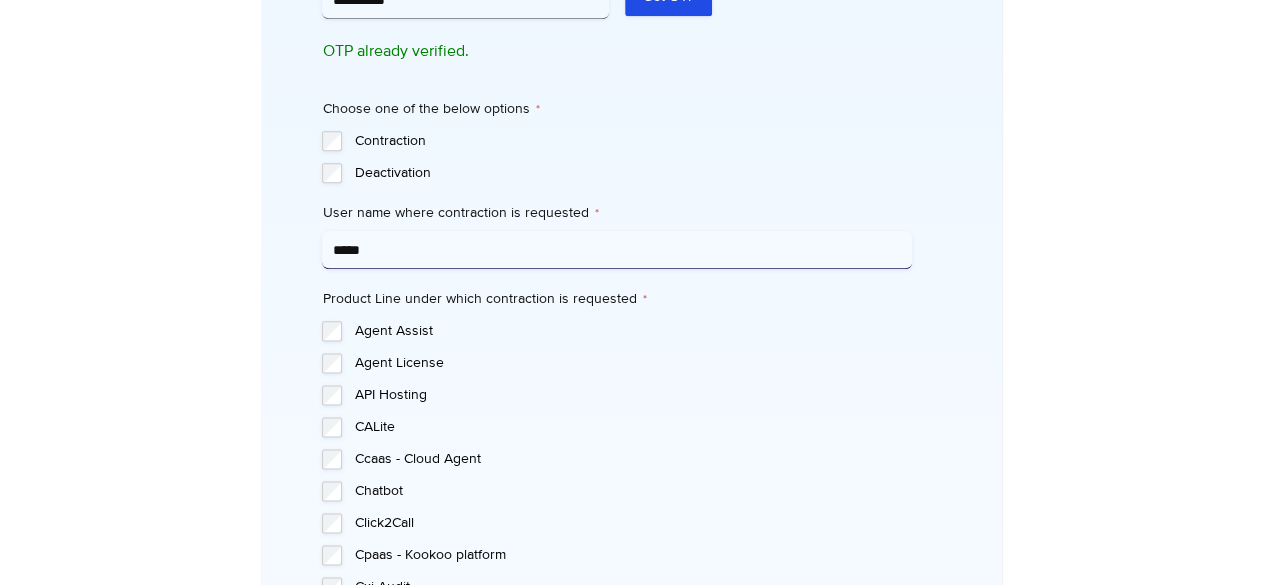 scroll, scrollTop: 1109, scrollLeft: 0, axis: vertical 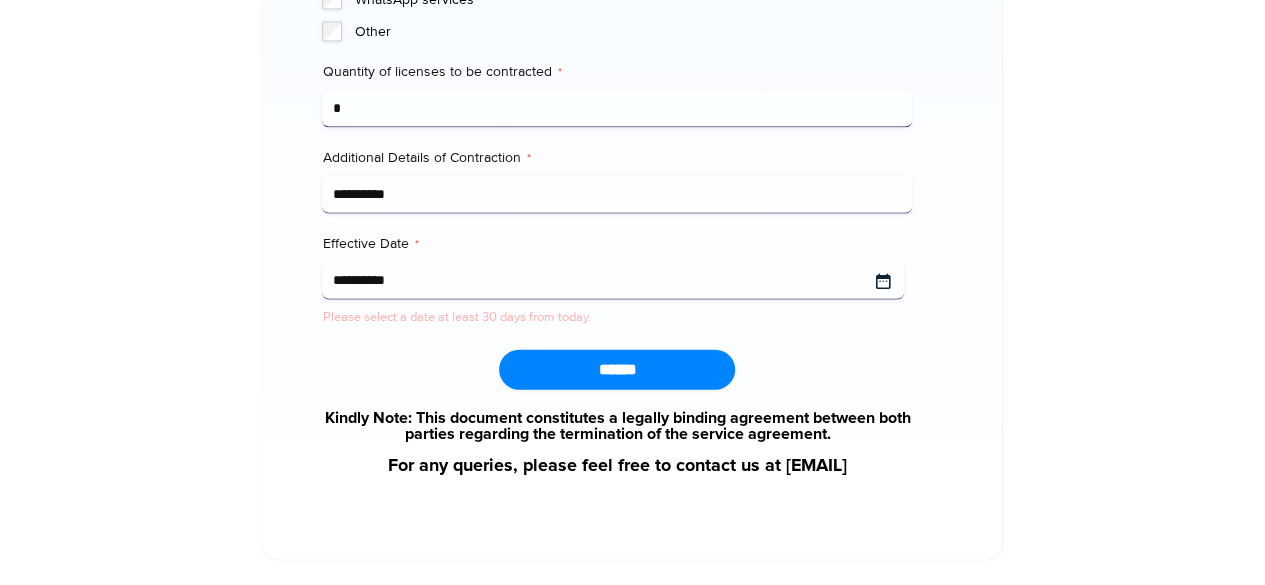 click on "[MASKED_DATA]" at bounding box center (613, 281) 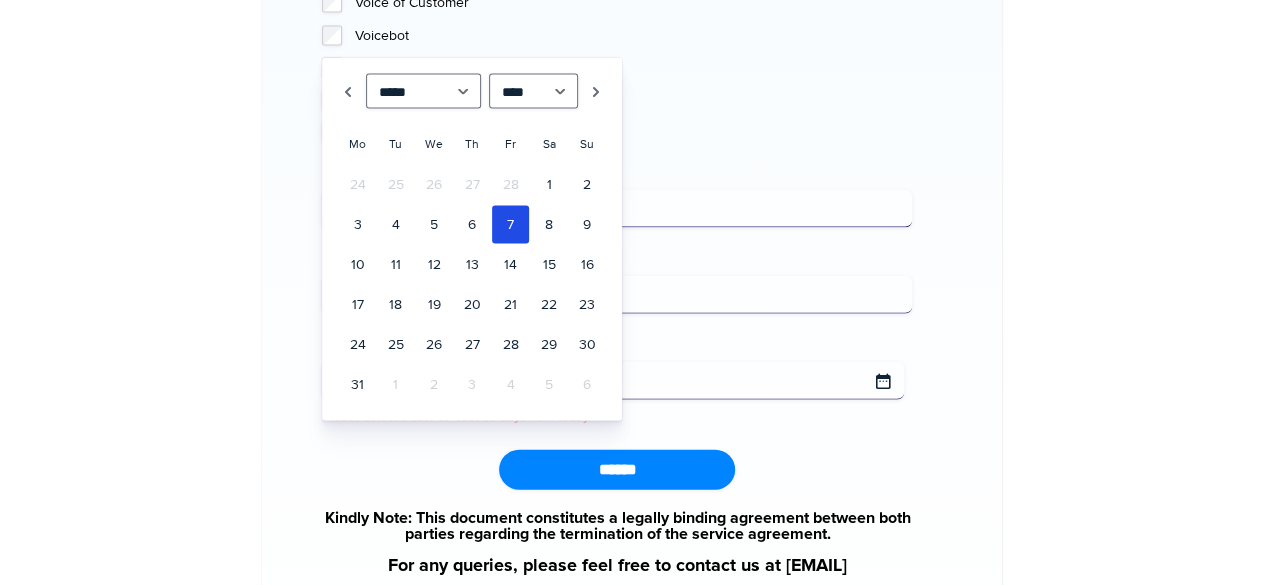 scroll, scrollTop: 2000, scrollLeft: 0, axis: vertical 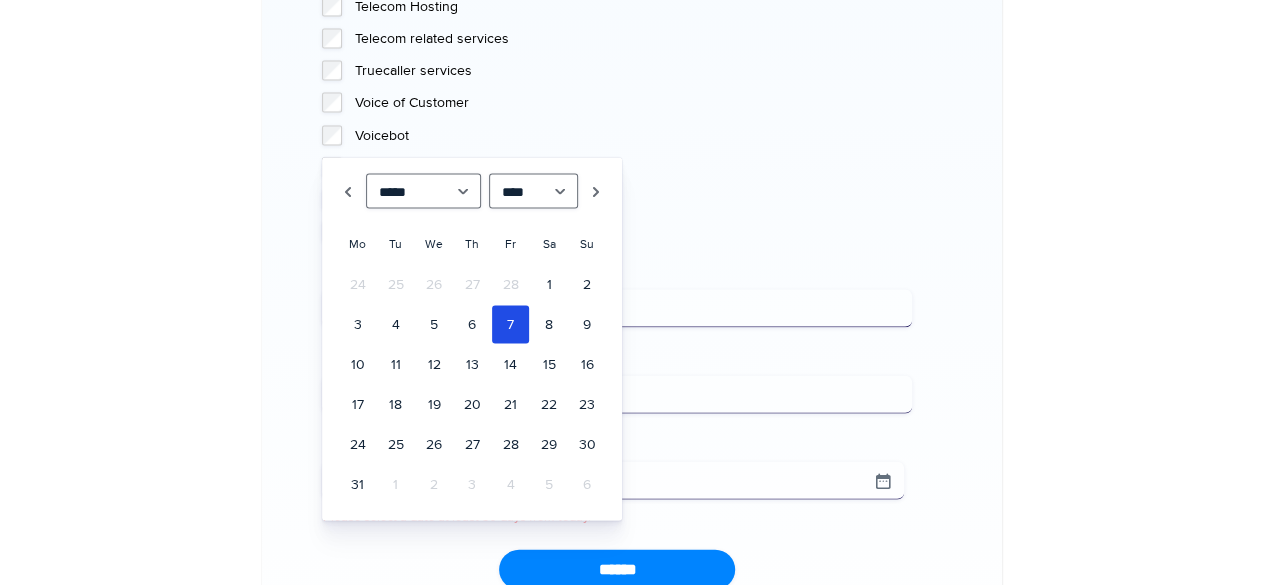 click at bounding box center (170, -567) 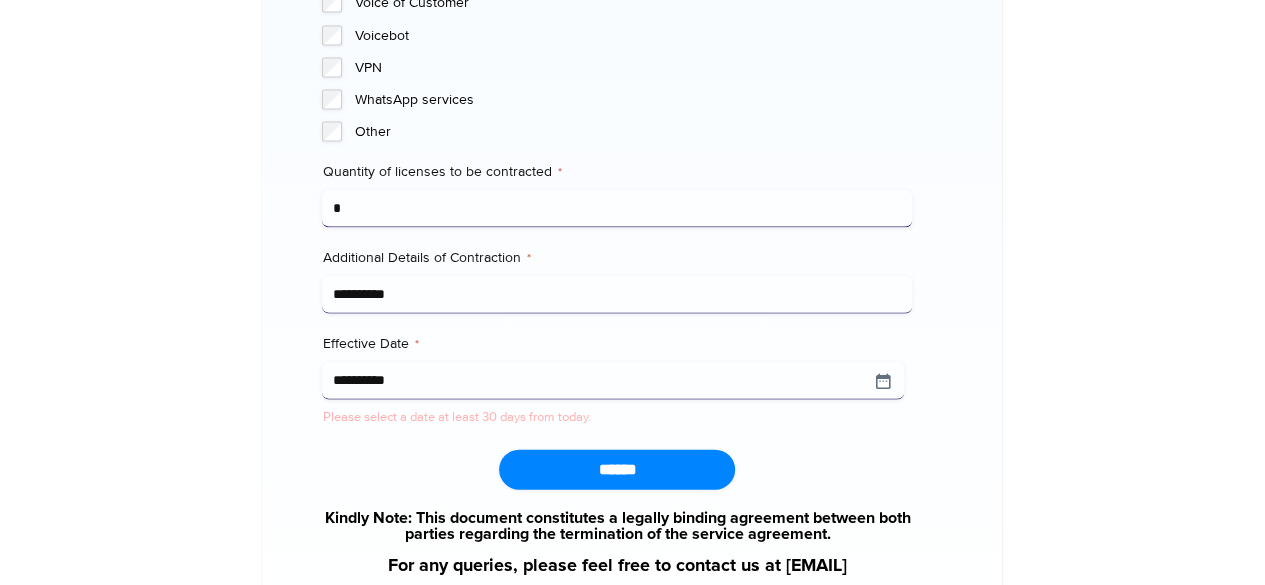 scroll, scrollTop: 2200, scrollLeft: 0, axis: vertical 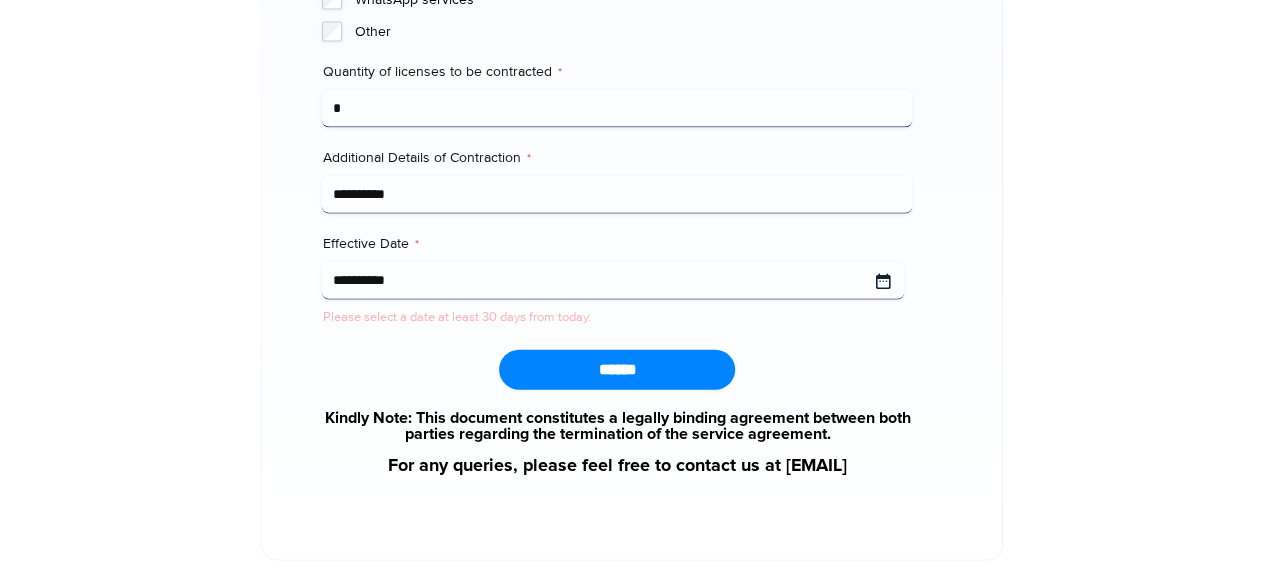 click on "[MASKED_DATA]" at bounding box center (613, 281) 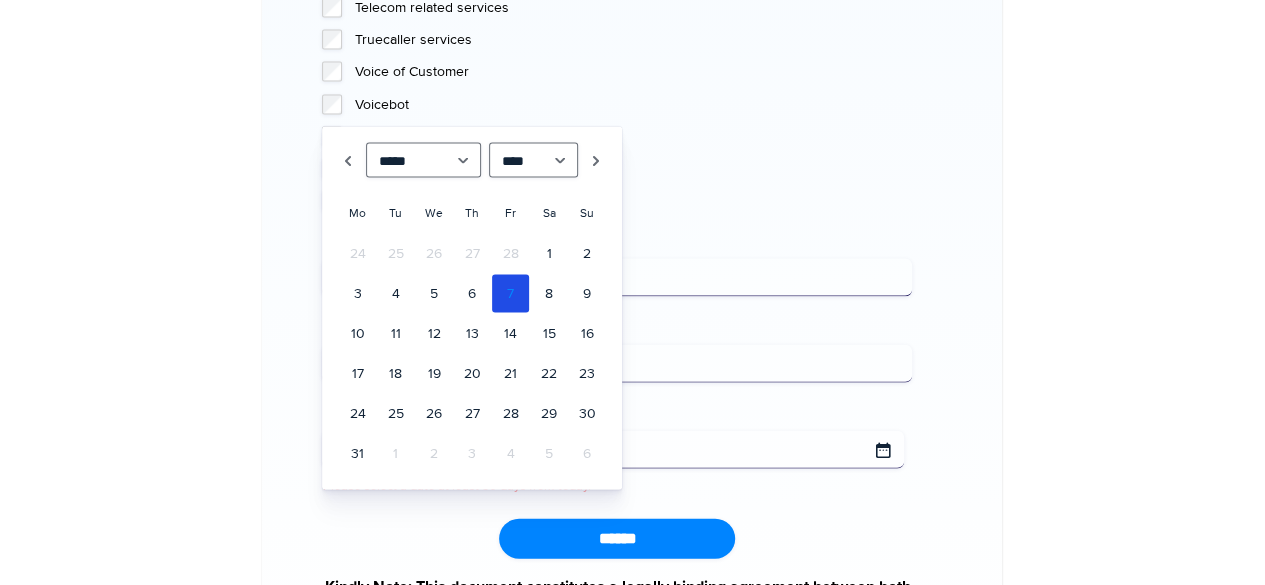 scroll, scrollTop: 2000, scrollLeft: 0, axis: vertical 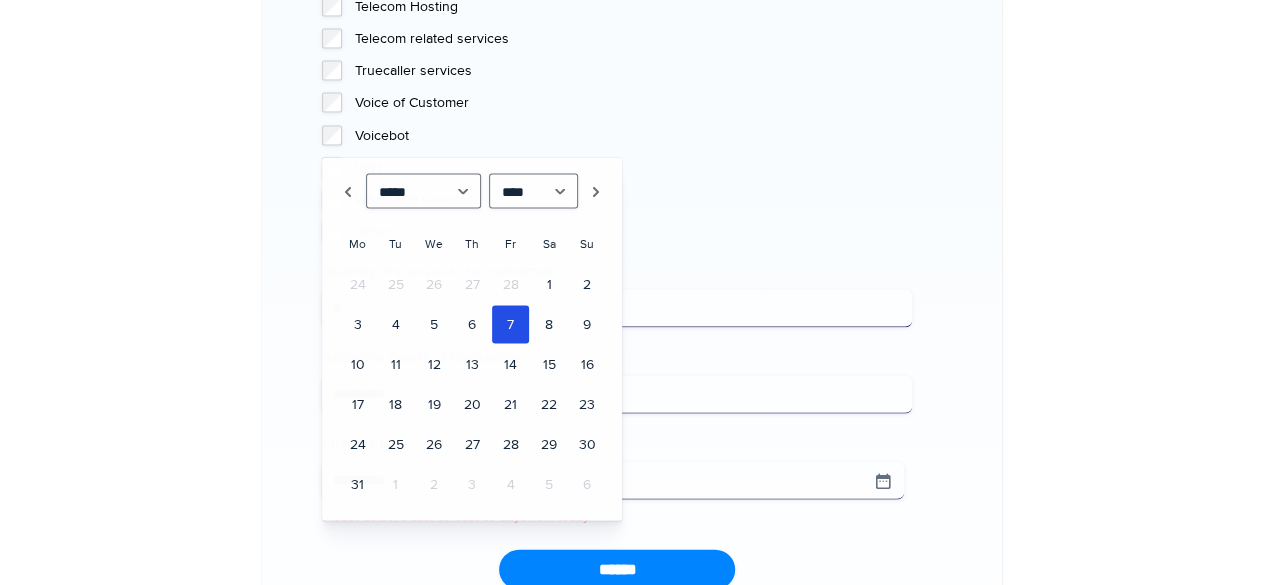 click on "**********" at bounding box center (632, -299) 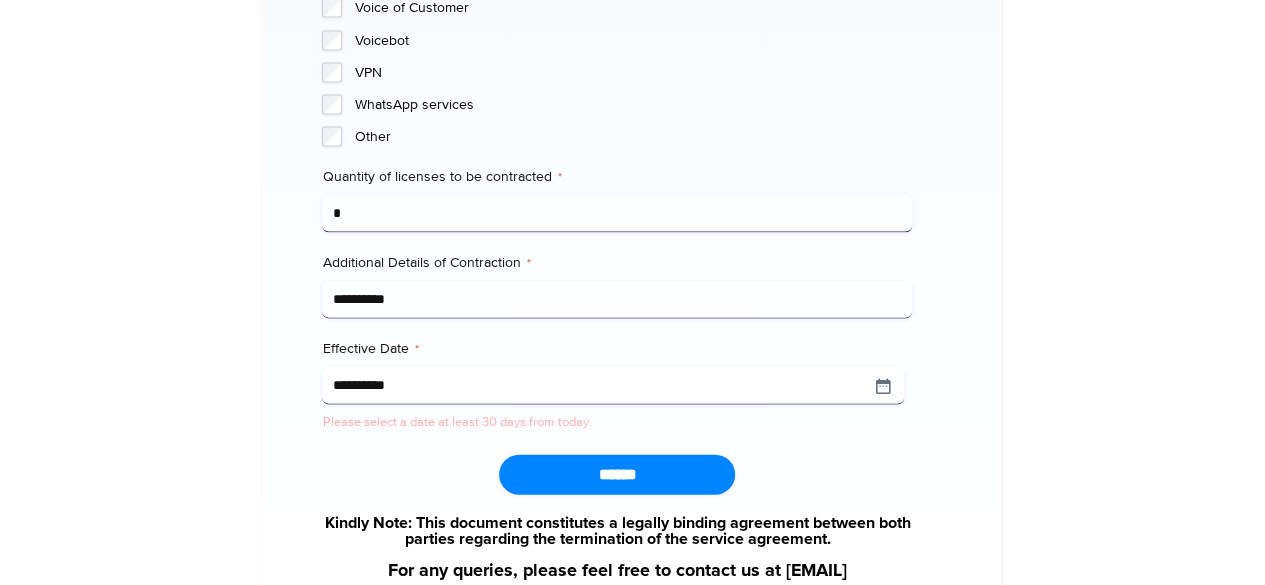 scroll, scrollTop: 2200, scrollLeft: 0, axis: vertical 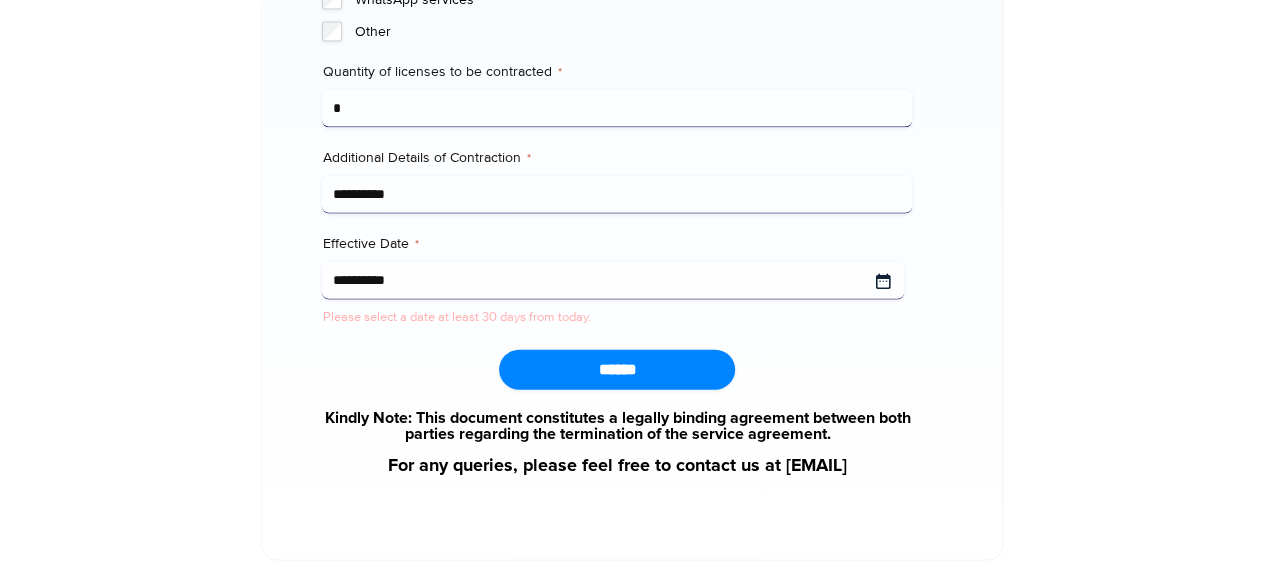 click on "[MASKED_DATA]" at bounding box center (613, 281) 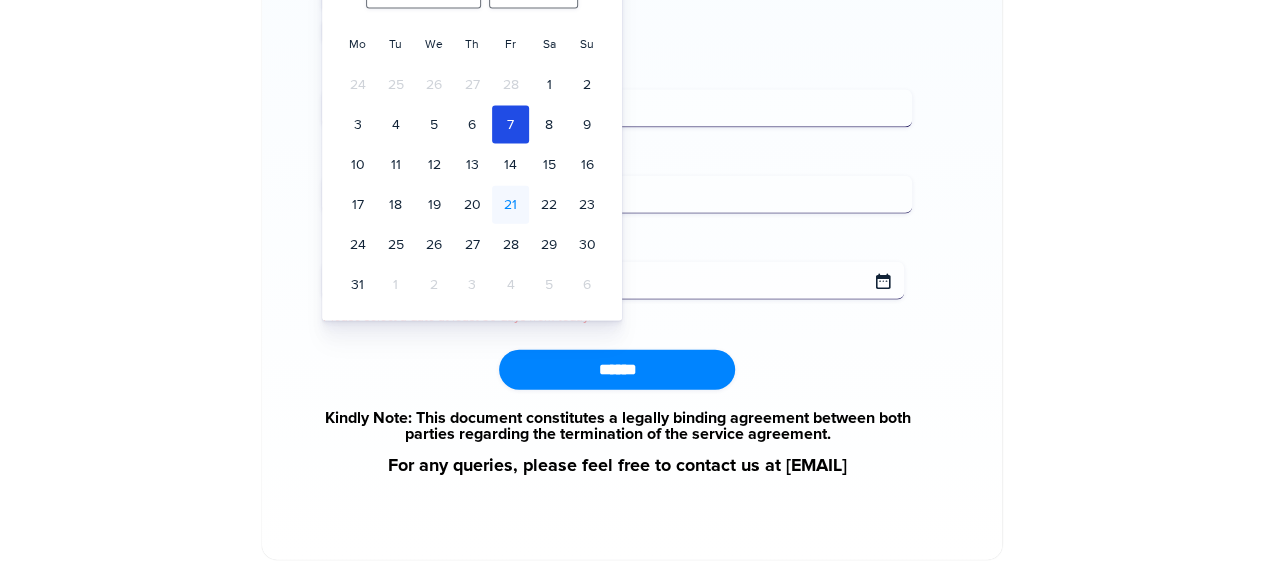 scroll, scrollTop: 2000, scrollLeft: 0, axis: vertical 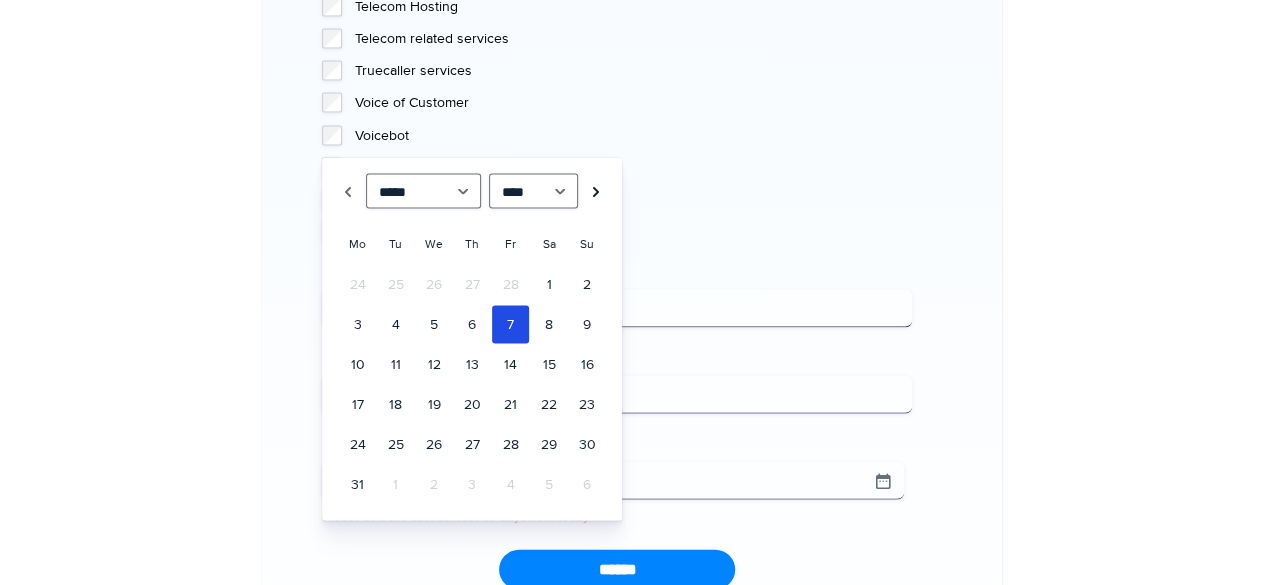 click on "Next" at bounding box center [596, 191] 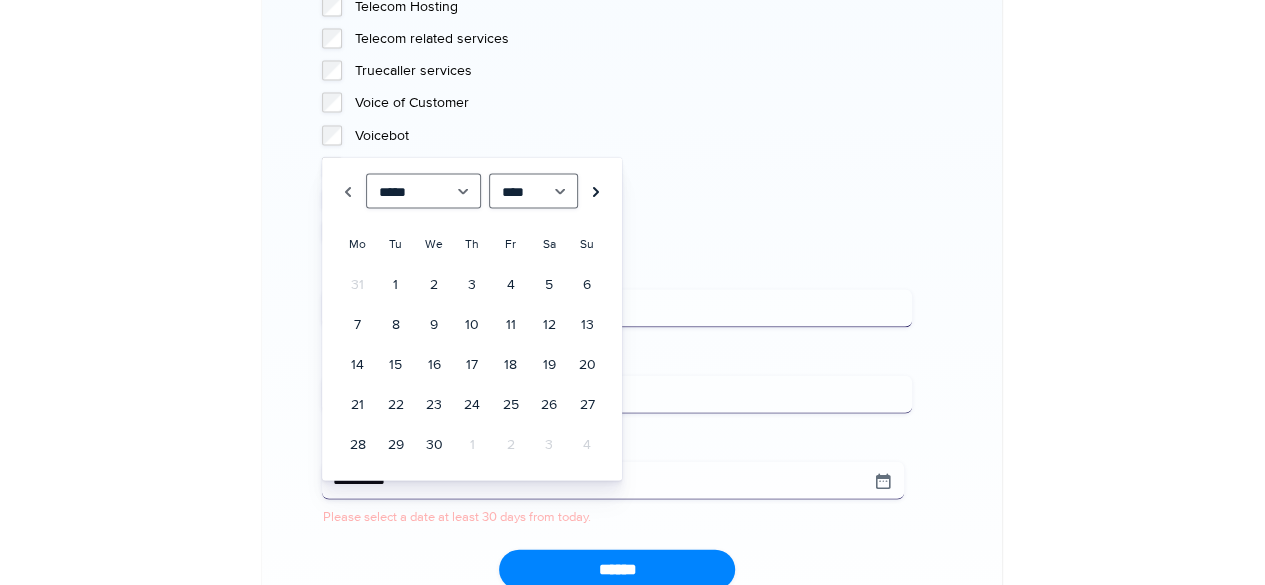click on "Next" at bounding box center (596, 191) 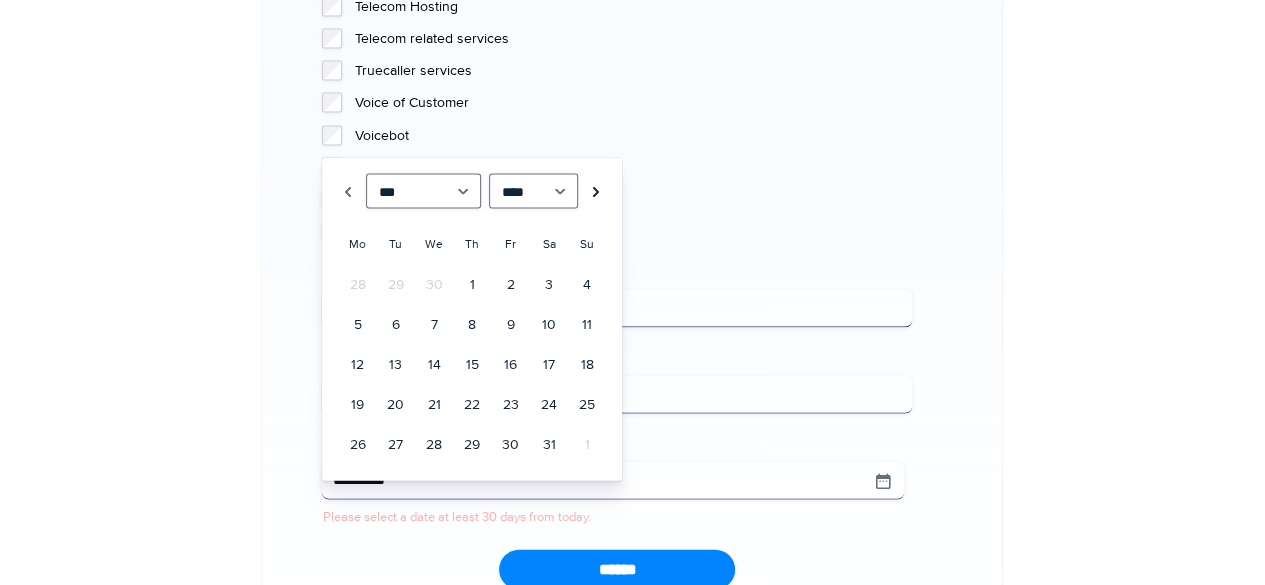 click on "Next" at bounding box center [596, 191] 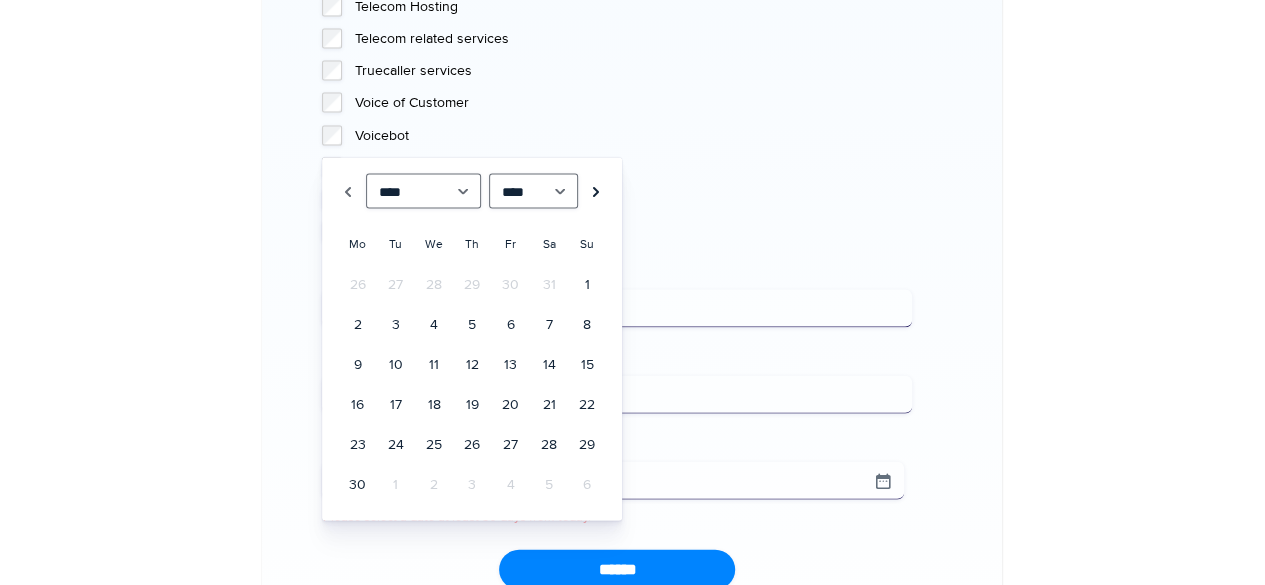 click on "Next" at bounding box center (596, 191) 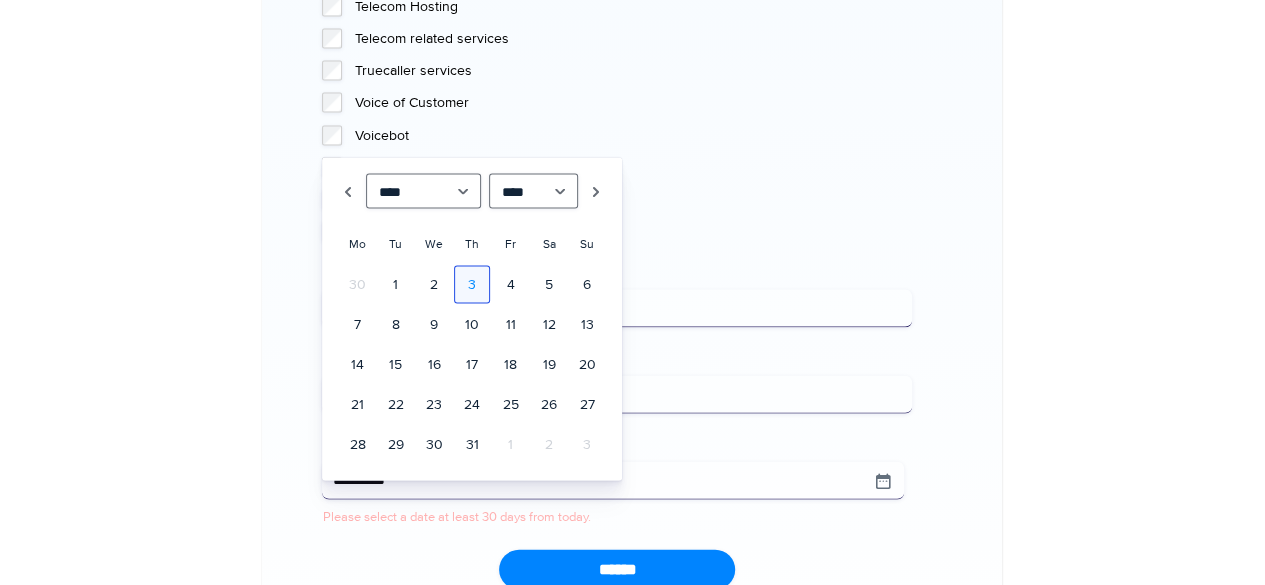 click on "3" at bounding box center (472, 285) 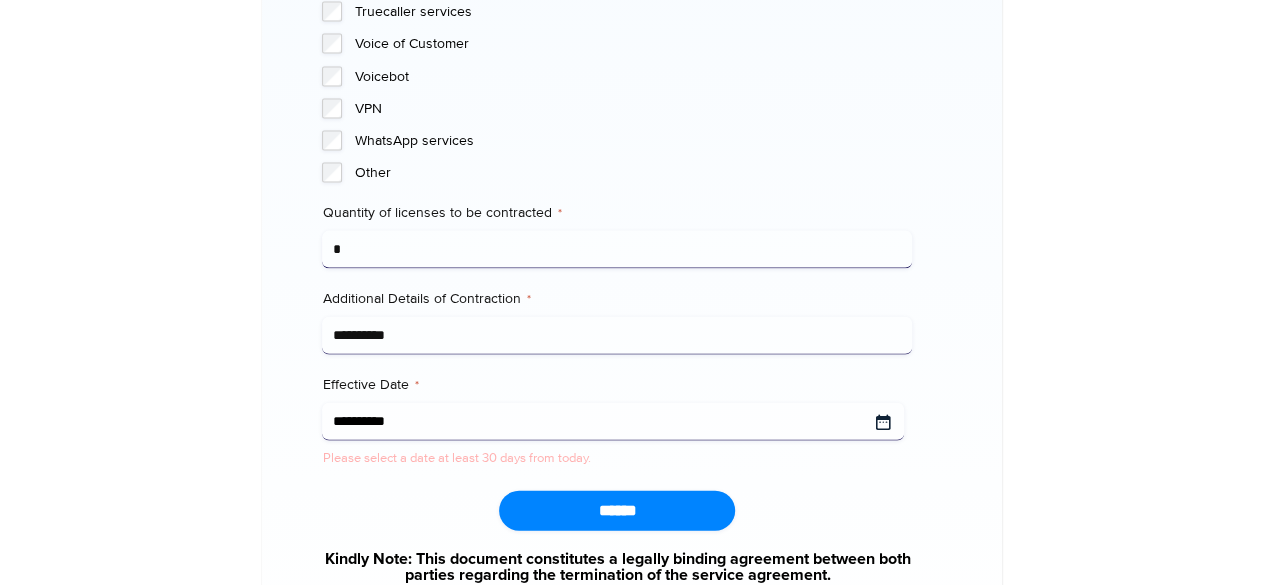 scroll, scrollTop: 2100, scrollLeft: 0, axis: vertical 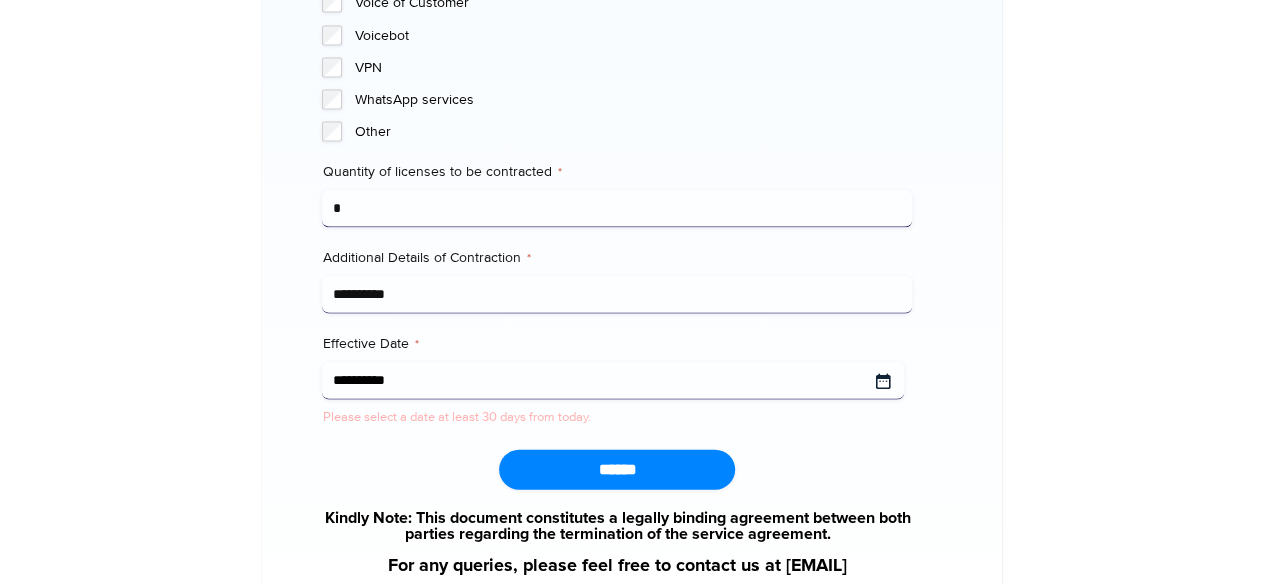 click on "Effective Date *" at bounding box center (613, 381) 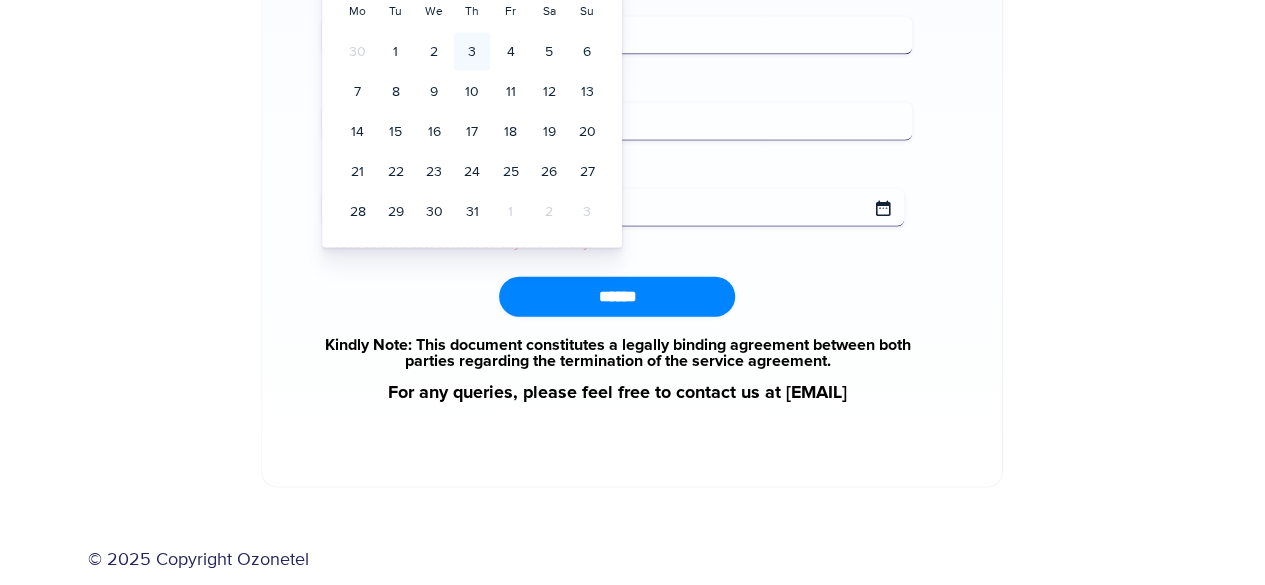 scroll, scrollTop: 2300, scrollLeft: 0, axis: vertical 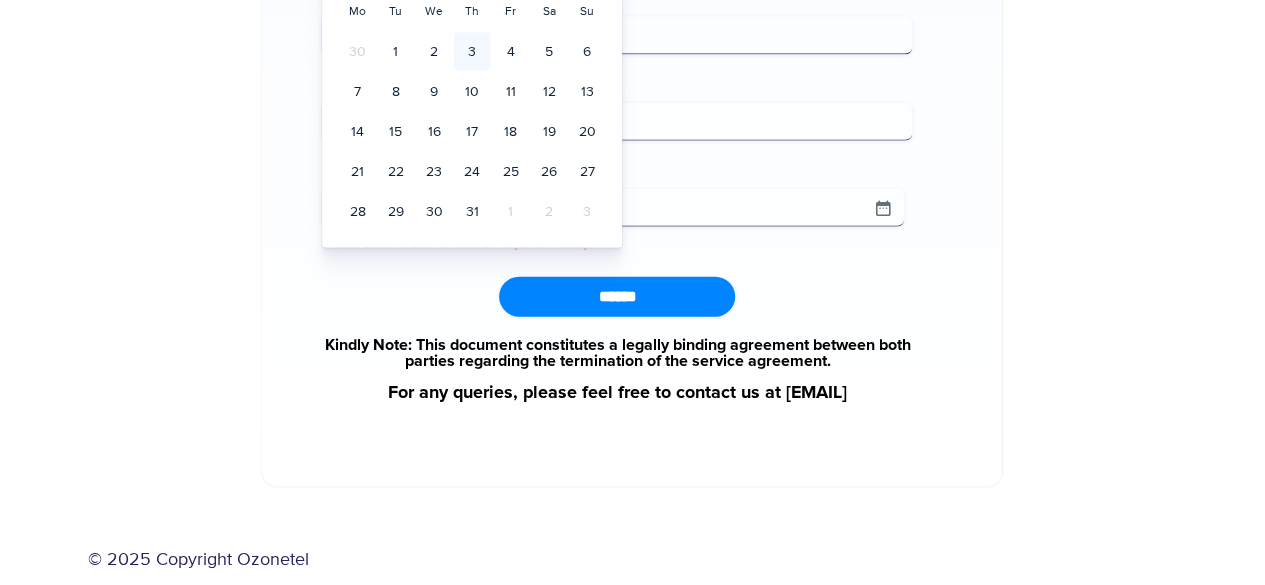 click on "**********" at bounding box center (632, -572) 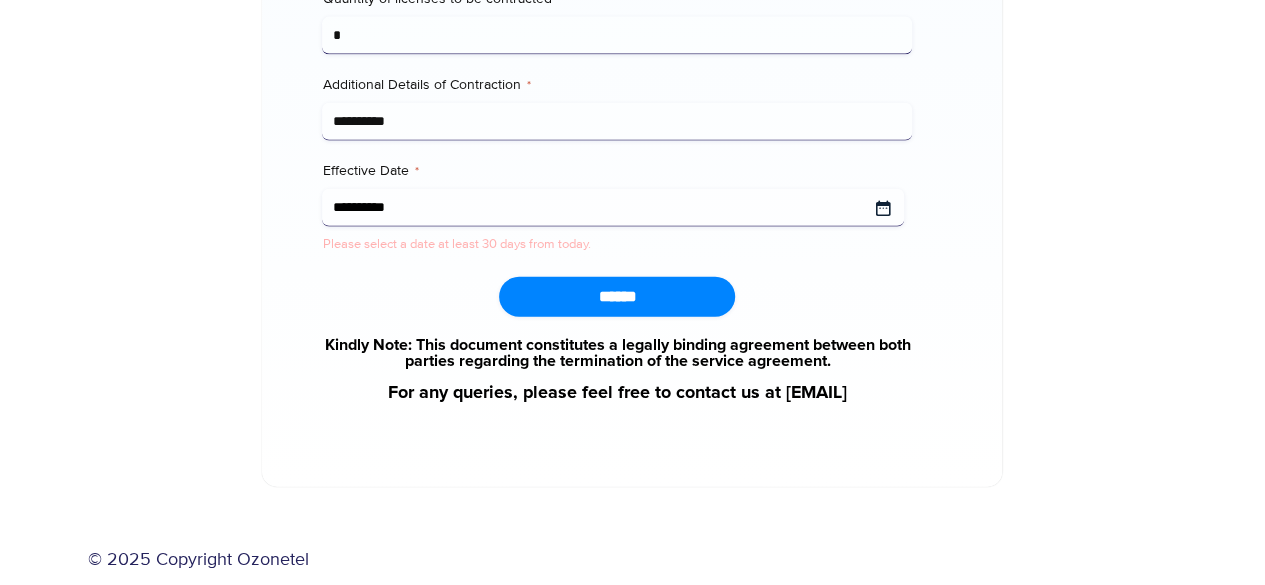 click on "Effective Date *" at bounding box center (613, 208) 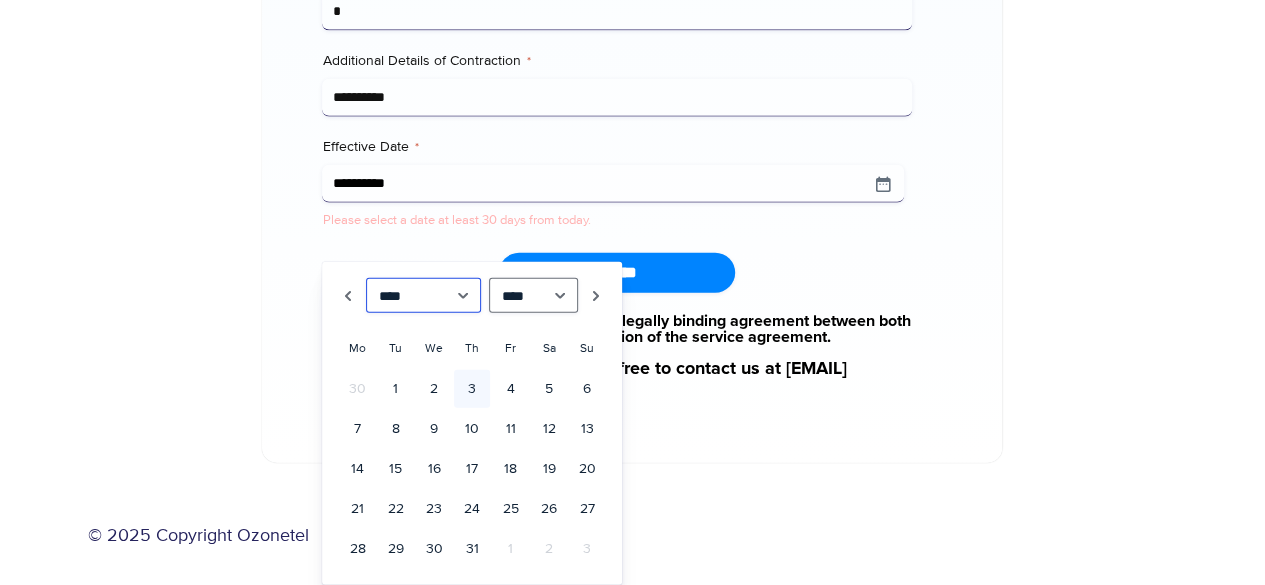 click on "******* ******** ***** ***** *** **** **** ****** ********* ******* ******** ********" at bounding box center (423, 295) 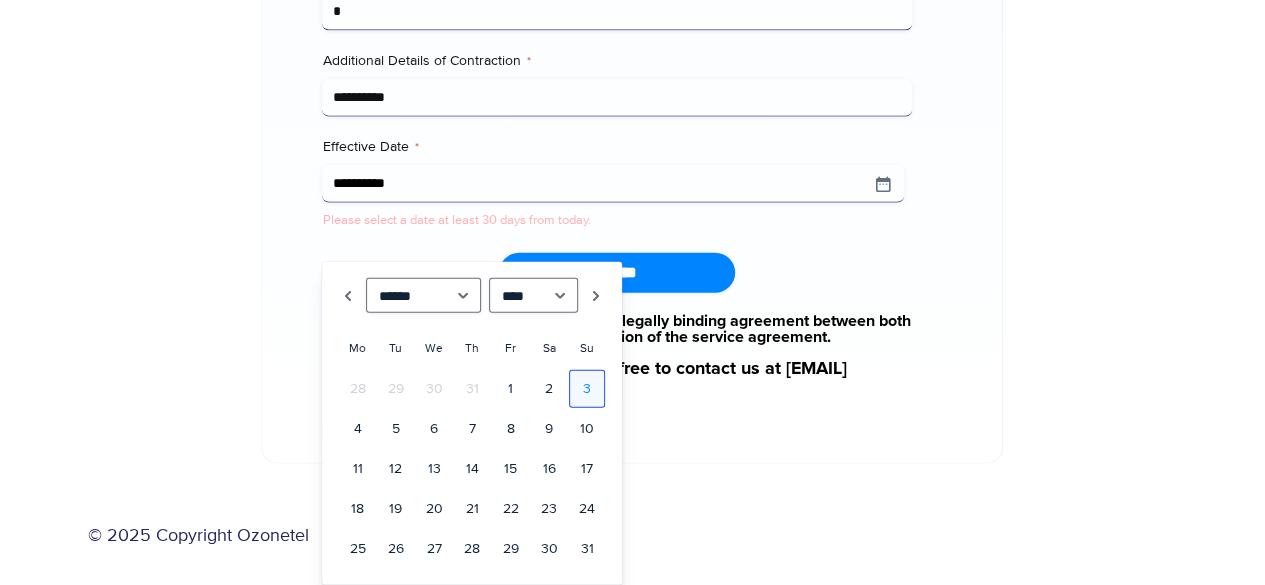 click on "3" at bounding box center [587, 389] 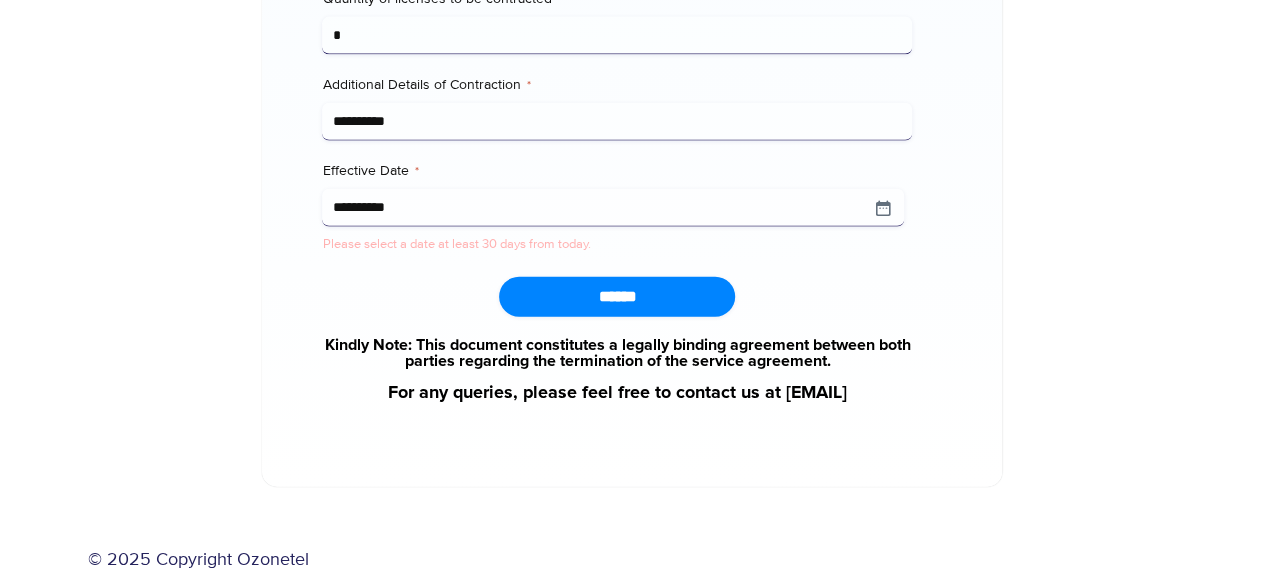 click at bounding box center (170, -840) 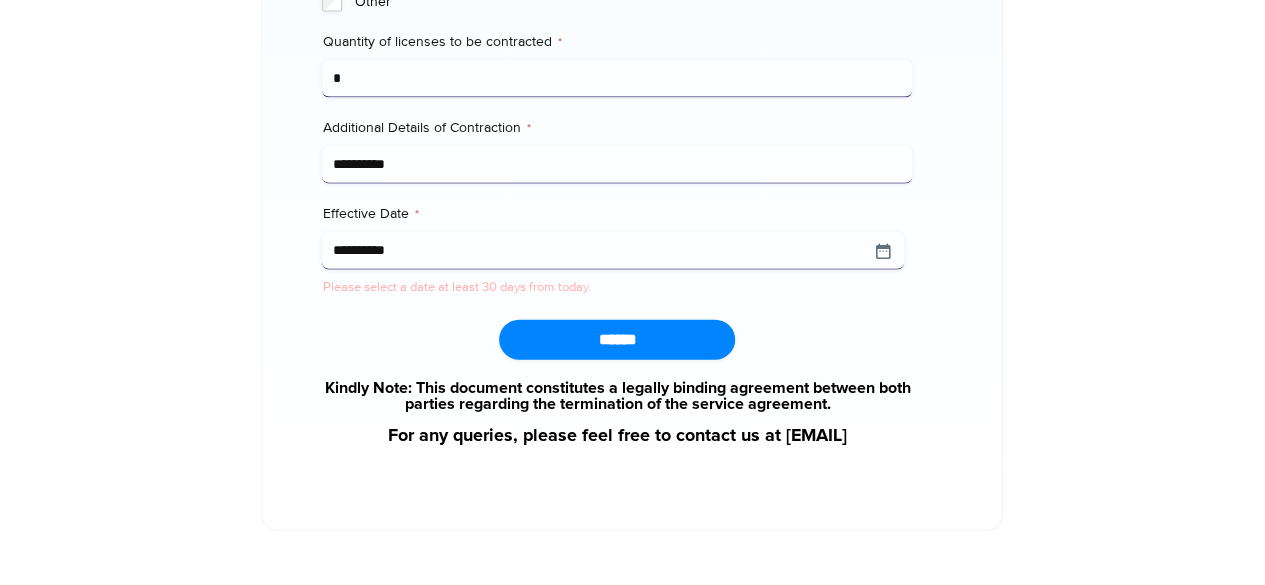scroll, scrollTop: 2200, scrollLeft: 0, axis: vertical 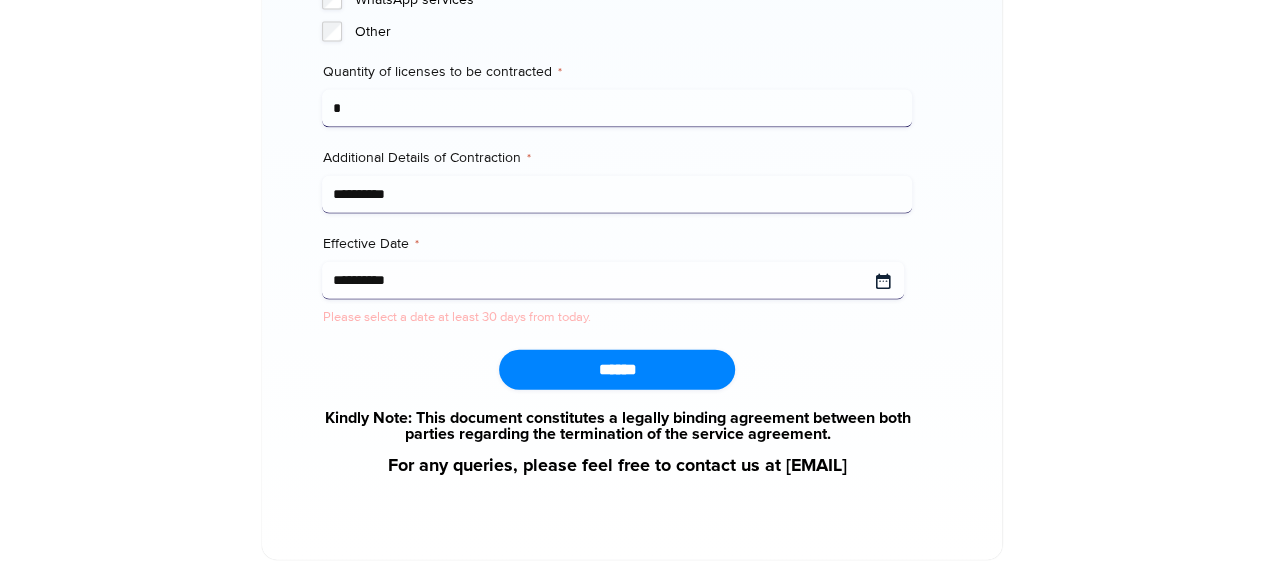 click on "[MASKED_DATA]" at bounding box center [613, 281] 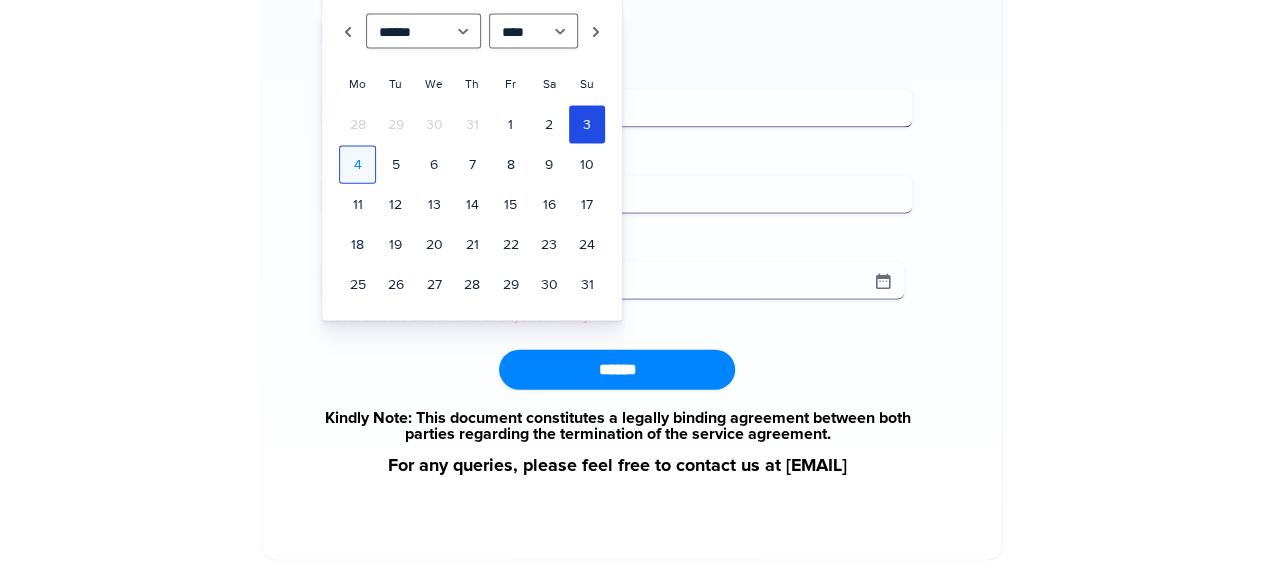 click on "4" at bounding box center [357, 165] 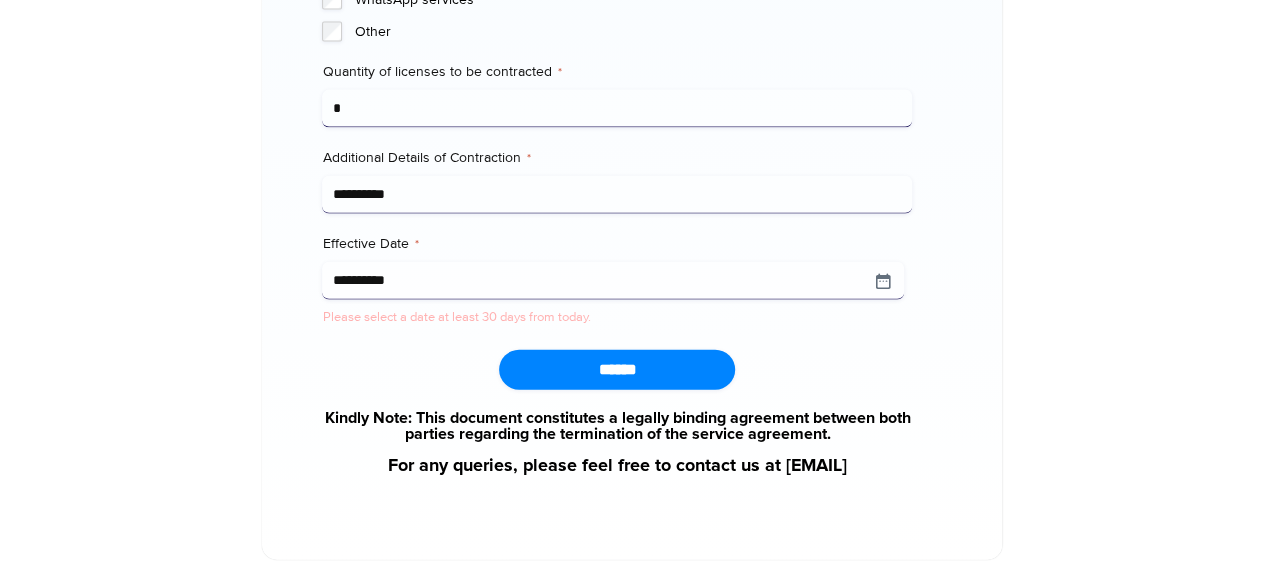 click at bounding box center [170, -767] 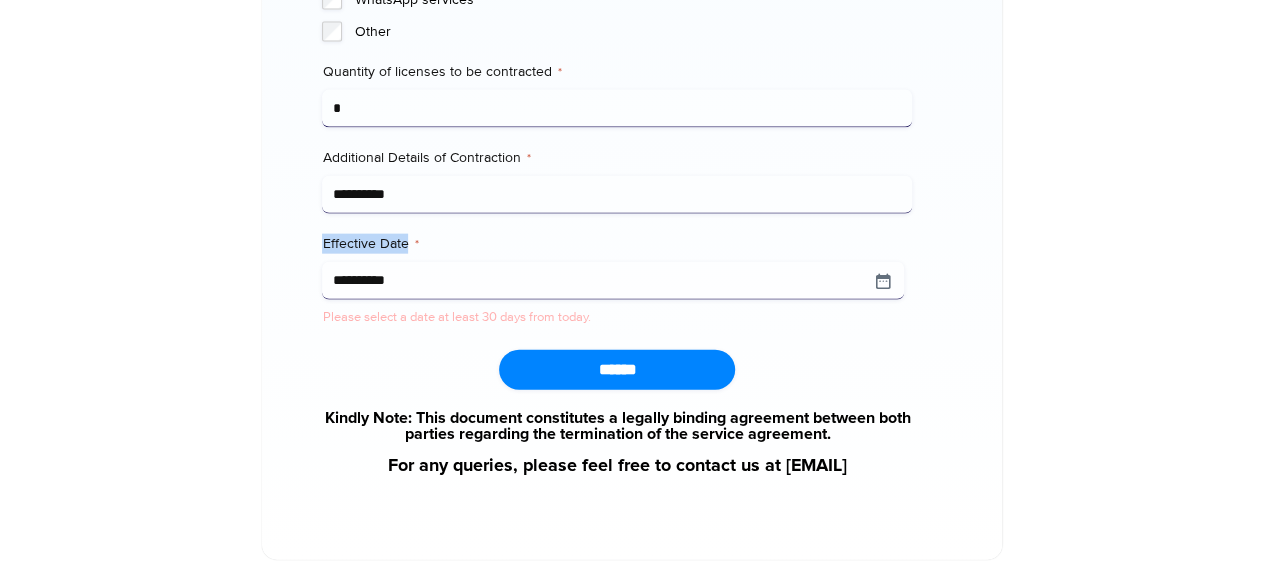 drag, startPoint x: 320, startPoint y: 299, endPoint x: 407, endPoint y: 292, distance: 87.28116 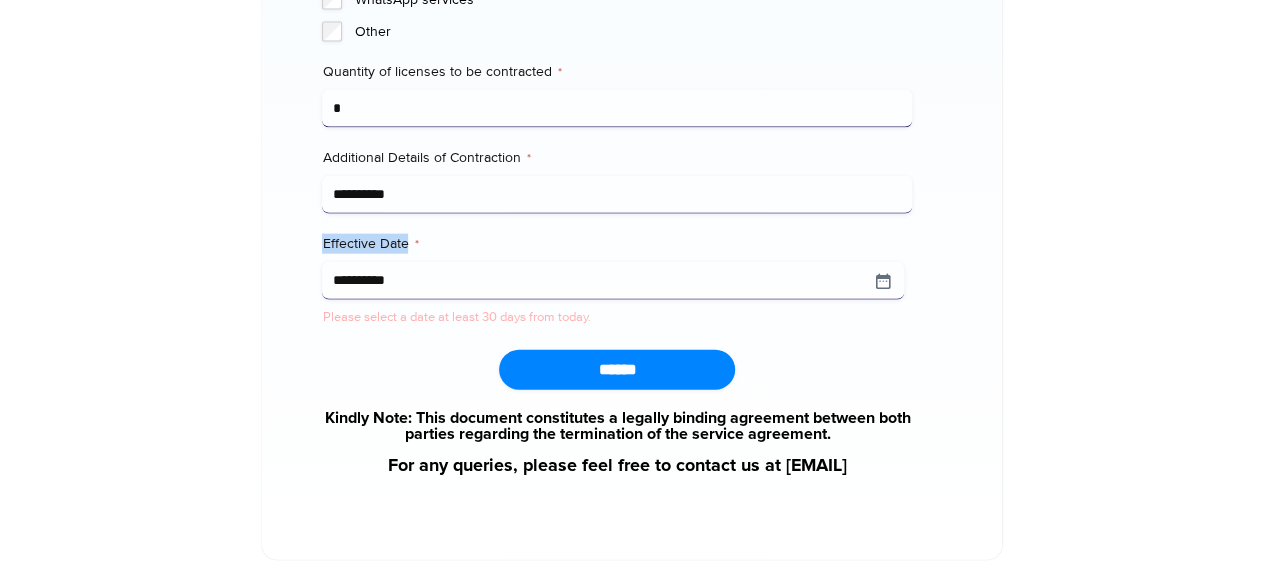 click on "**********" at bounding box center (632, -499) 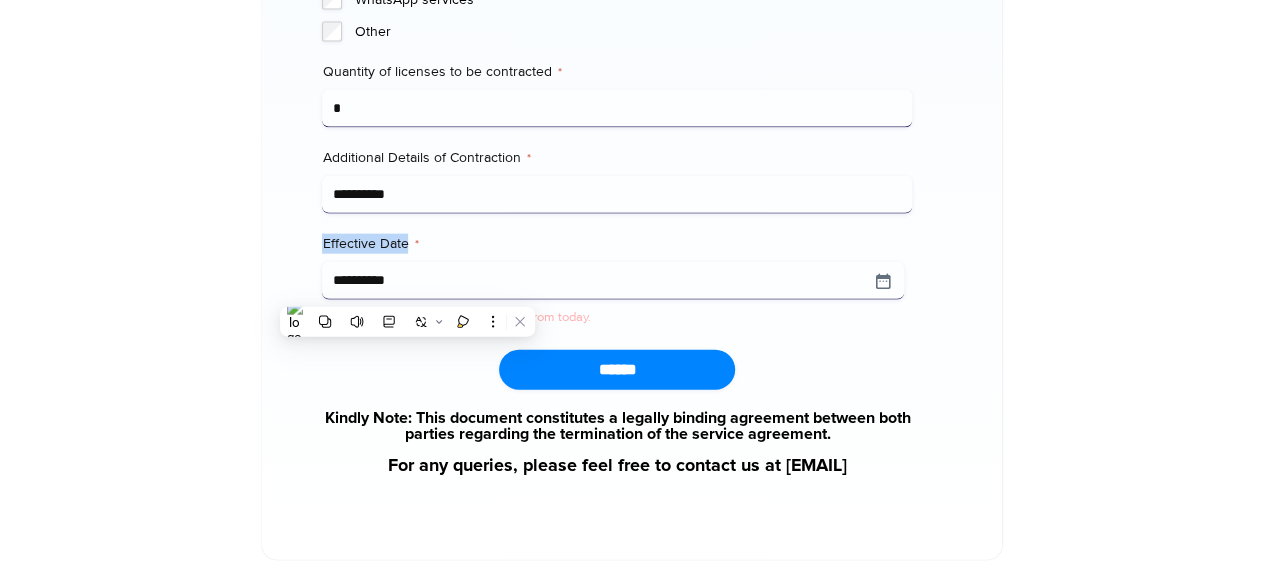 copy on "Effective Date" 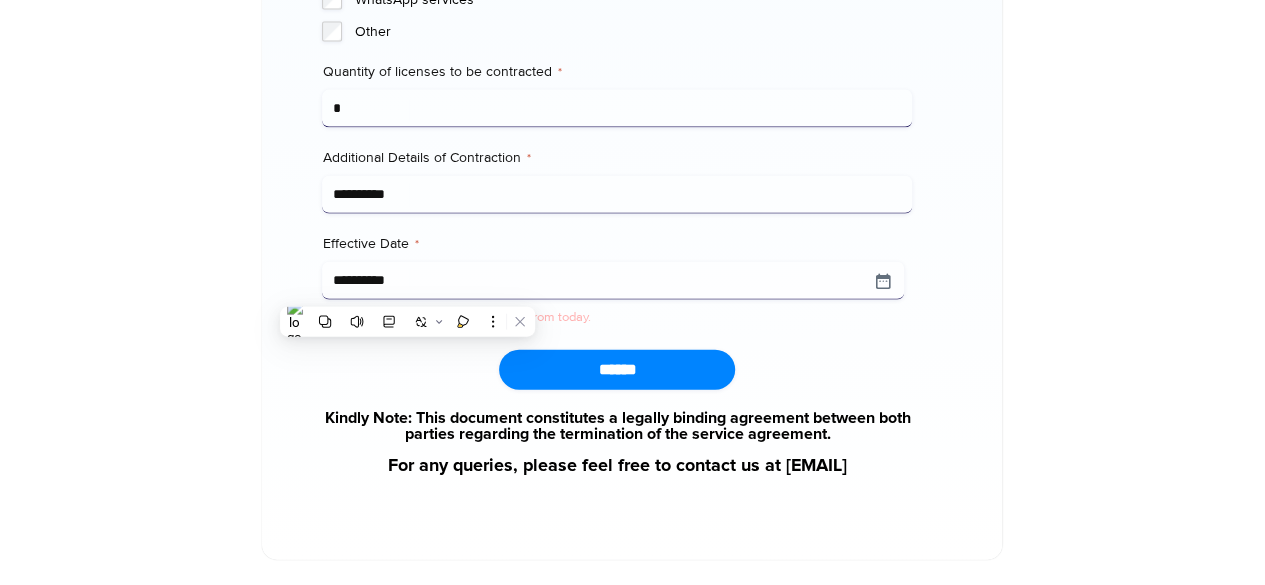 click on "Ozonetel's Offboarding Process
Ozonetel's offboarding and service deactivation policy is now updated. To ensure a standardized and seamless process for all customers, we have implemented the following changes regarding offboarding, deactivation, and contraction requests:
1. All offboarding/contraction requests must be submitted through this form. Requests made via other channels (e.g., email, support tickets etc) will not be accepted
2.As per the executed Agreement/MSA/CRF, all offboarding requests must be submitted within the notice period specified in the contract. (For third-party OEM services like Truecaller, WhatsApp etc: the notice period shall be applicable as per the OEM's policy.)
3(b).Any unpaid amounts will remain payable even after service contraction/deactivation, regardless of the notice period." at bounding box center [632, -767] 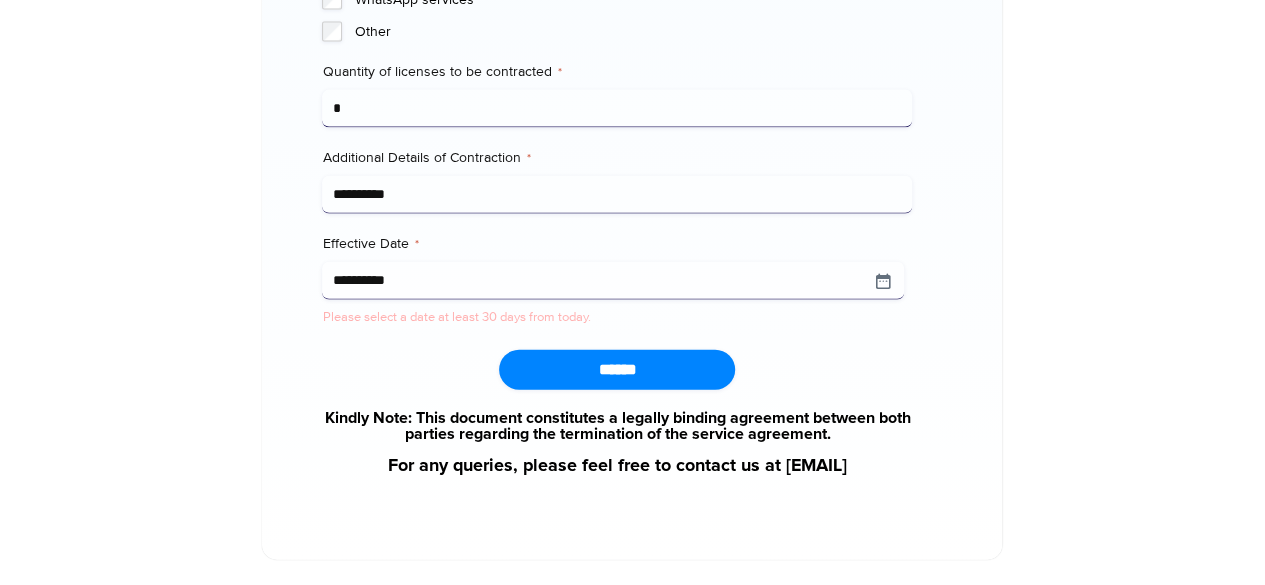 click on "******" at bounding box center (617, 370) 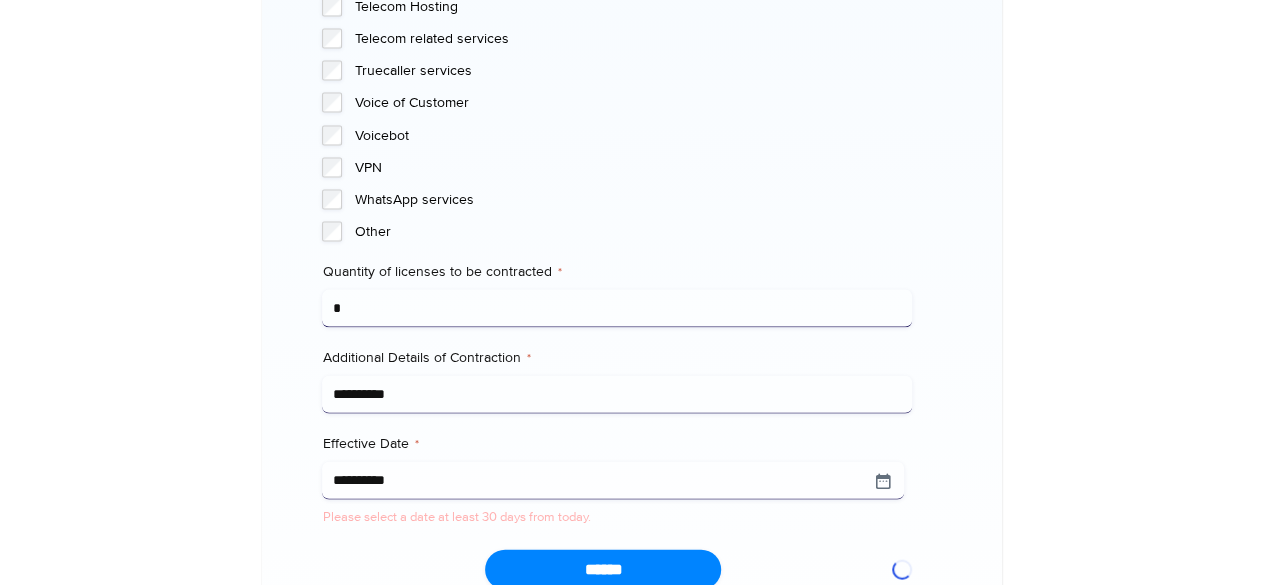 scroll, scrollTop: 1801, scrollLeft: 0, axis: vertical 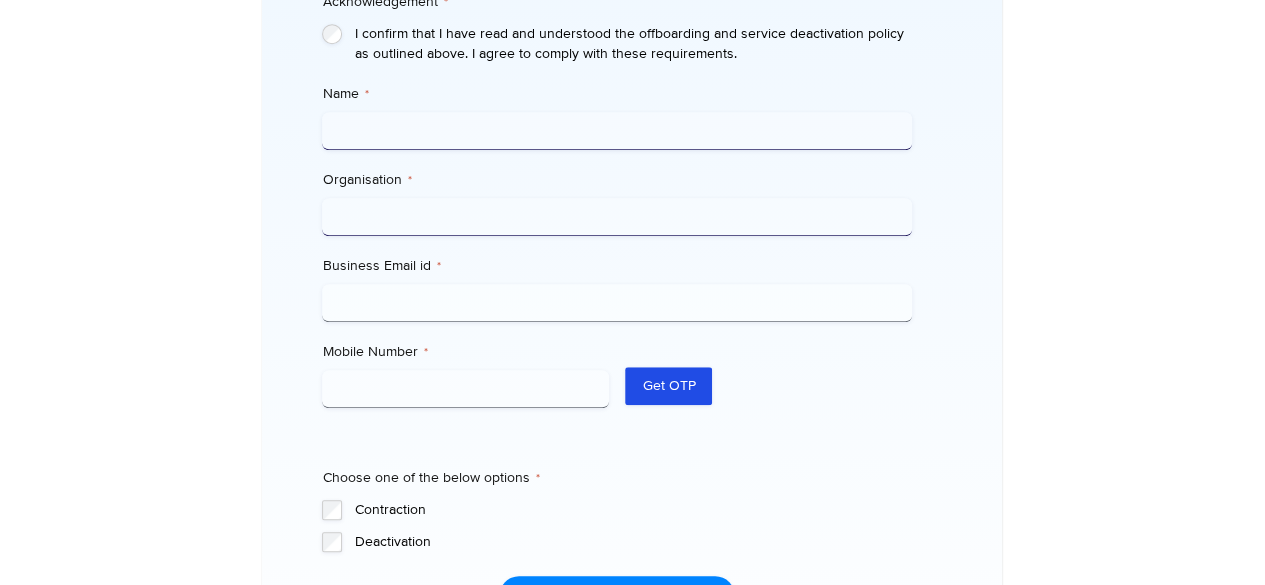 click on "Name *" at bounding box center (617, 131) 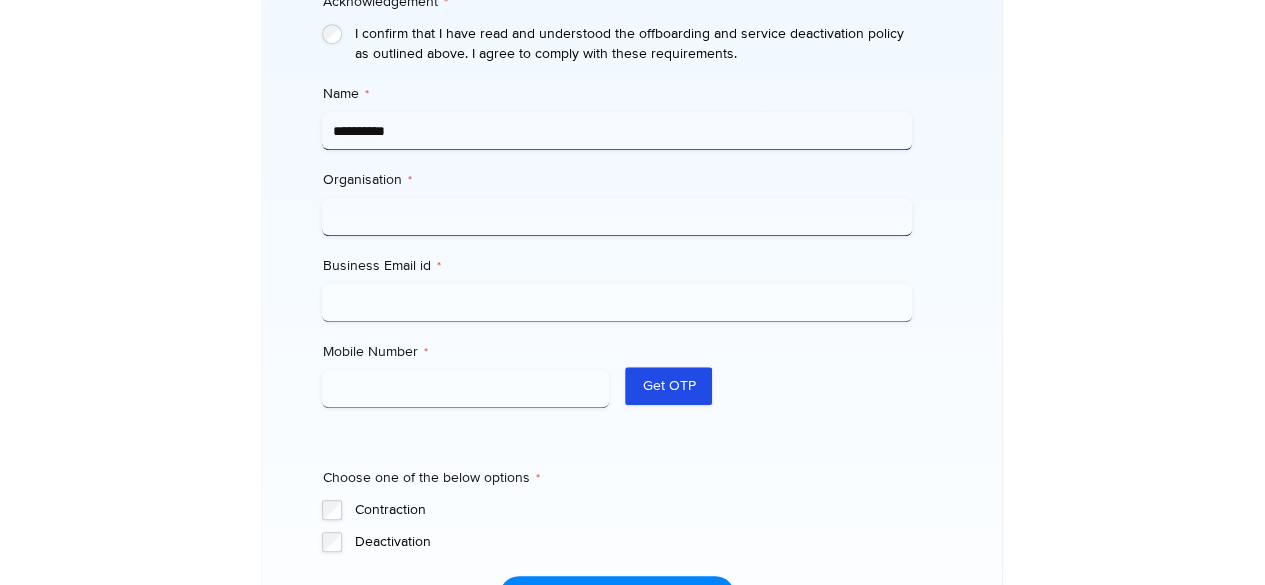 click on "[MASKED_DATA]" at bounding box center (617, 131) 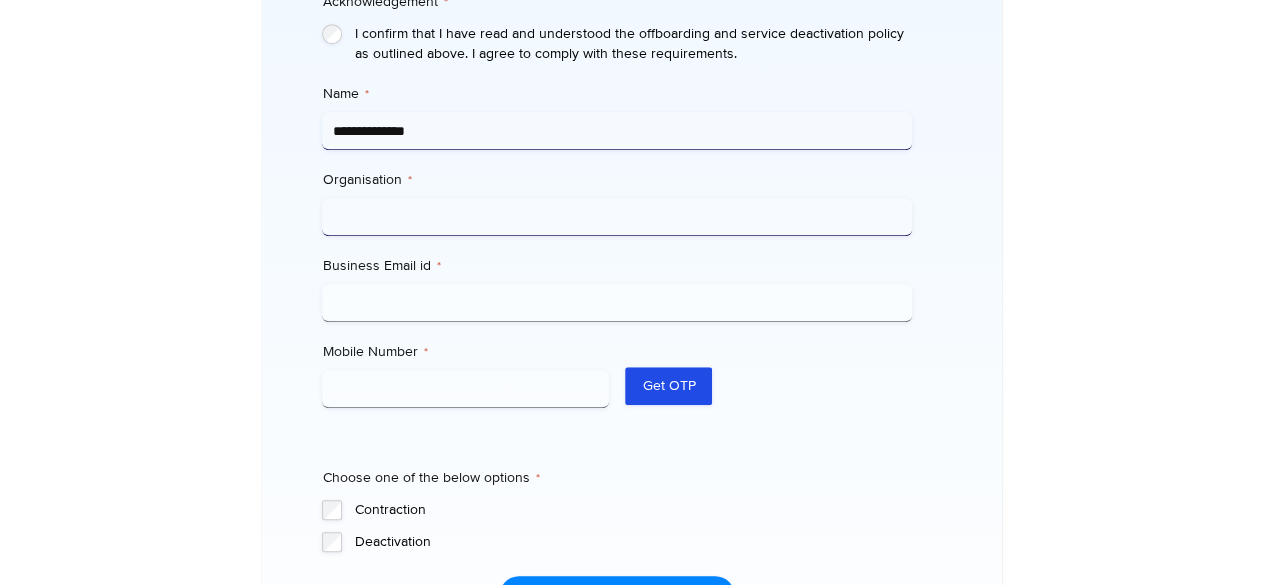 type on "**********" 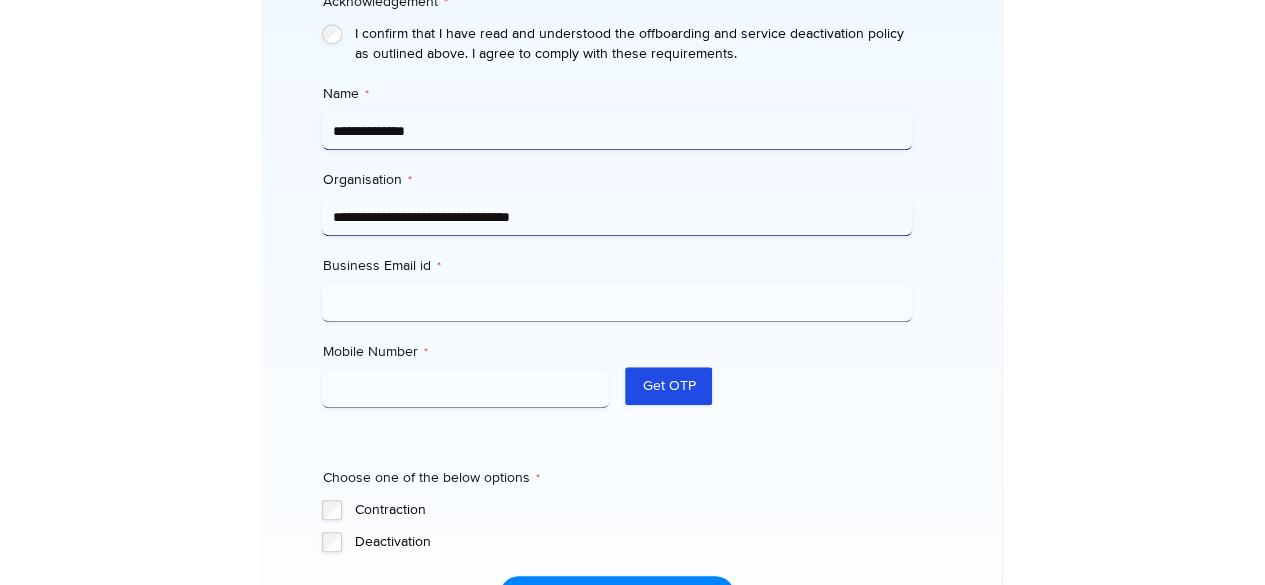 type on "[MASKED_DATA]" 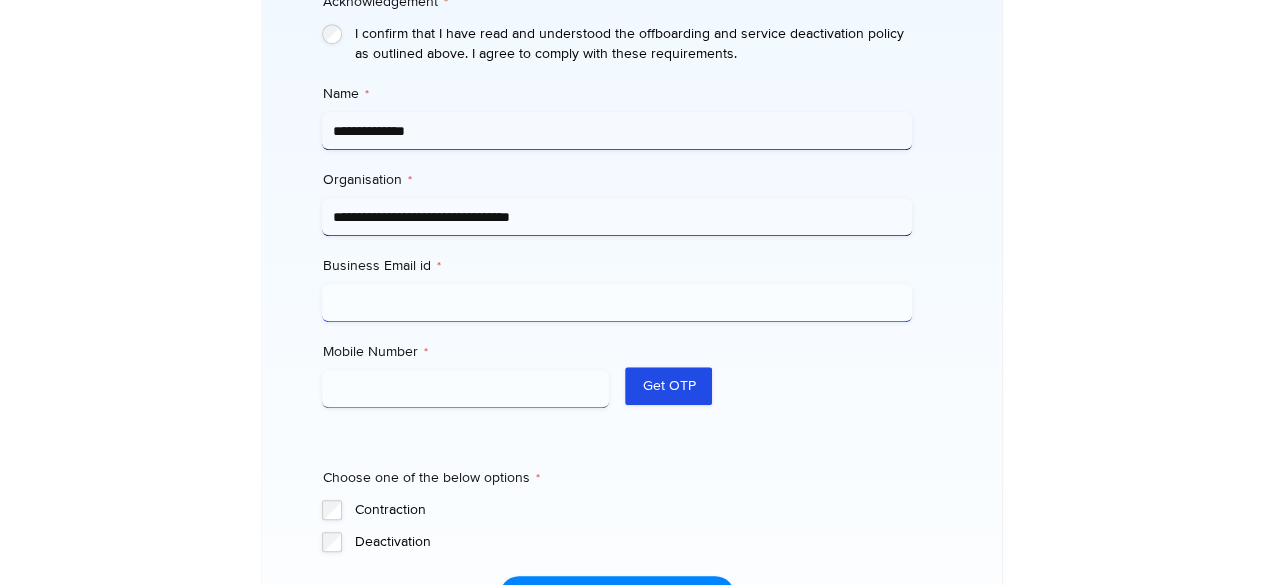 click on "Business Email id *" at bounding box center [617, 303] 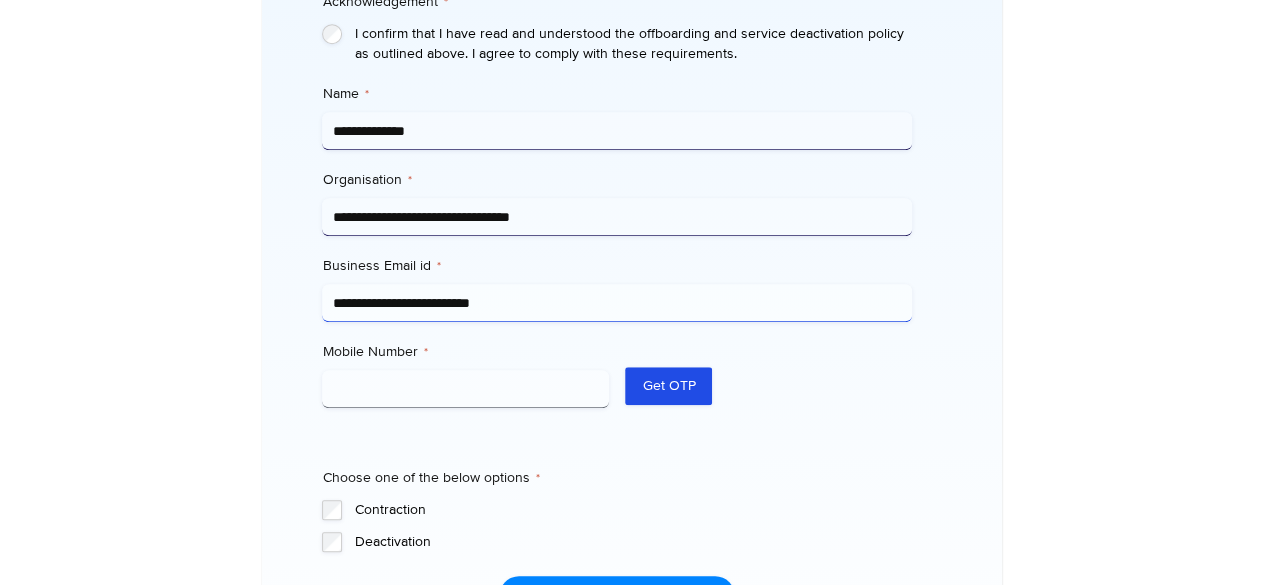 type on "[MASKED_DATA]" 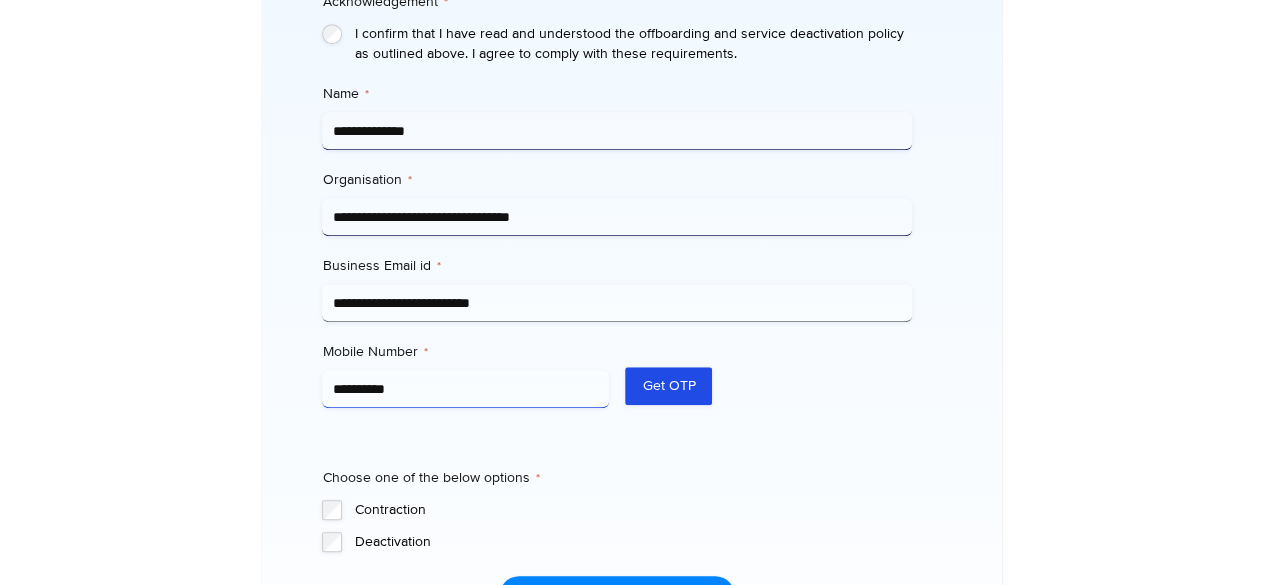 type on "[MASKED_DATA]" 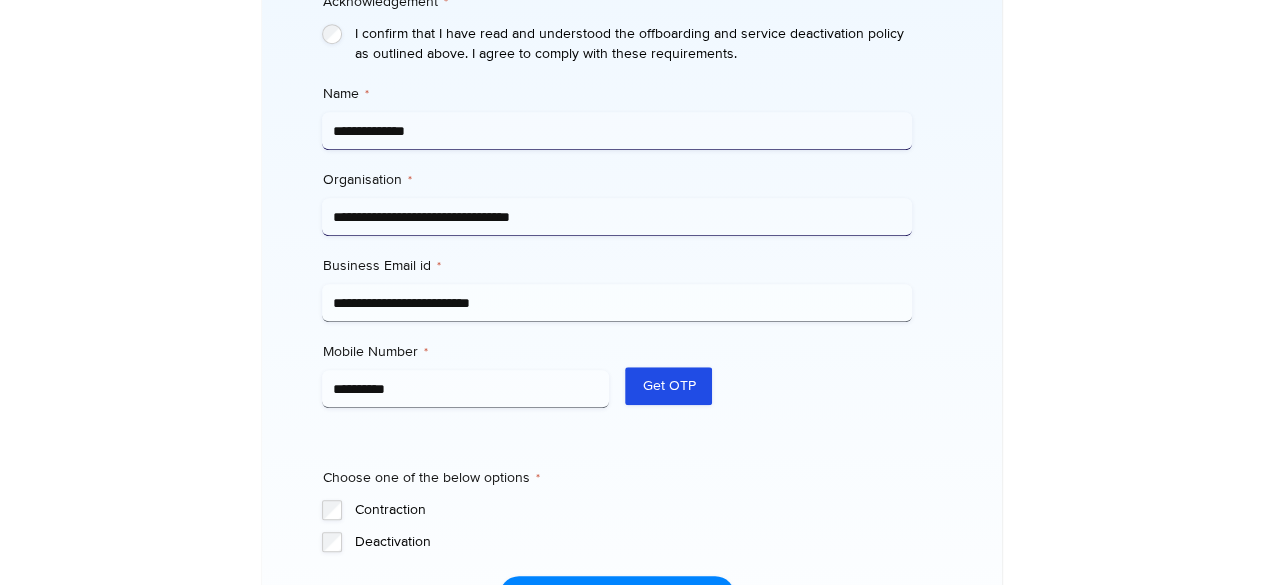 click on "Get OTP" at bounding box center [768, 375] 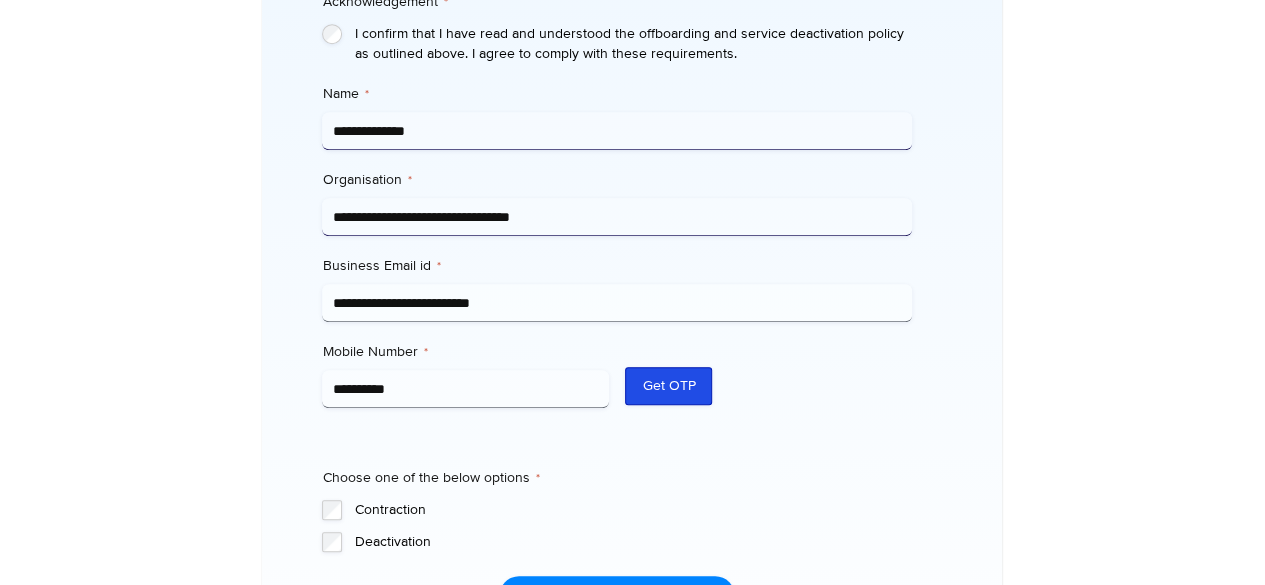 click on "Get OTP" at bounding box center (668, 386) 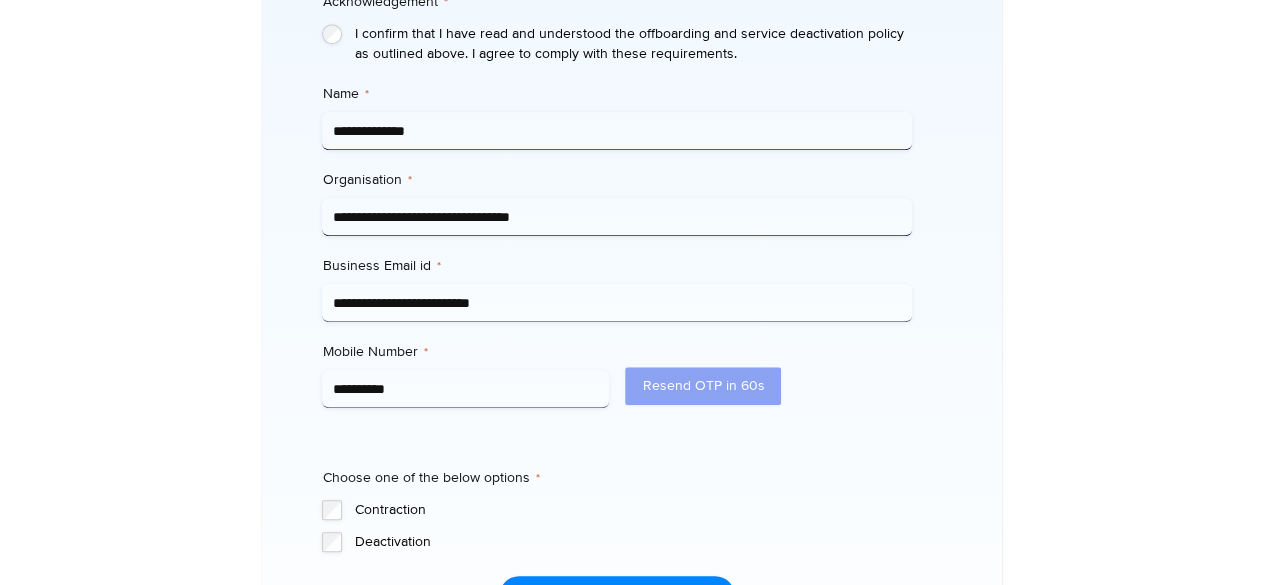 scroll, scrollTop: 1011, scrollLeft: 0, axis: vertical 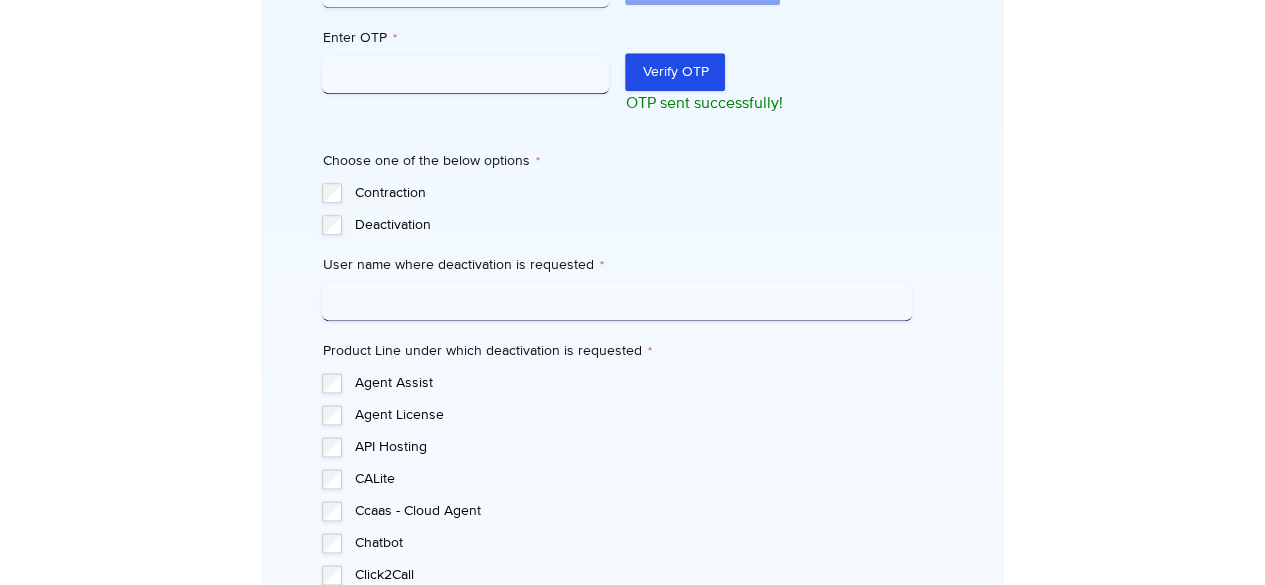 click on "User name where deactivation is requested *" at bounding box center (617, 302) 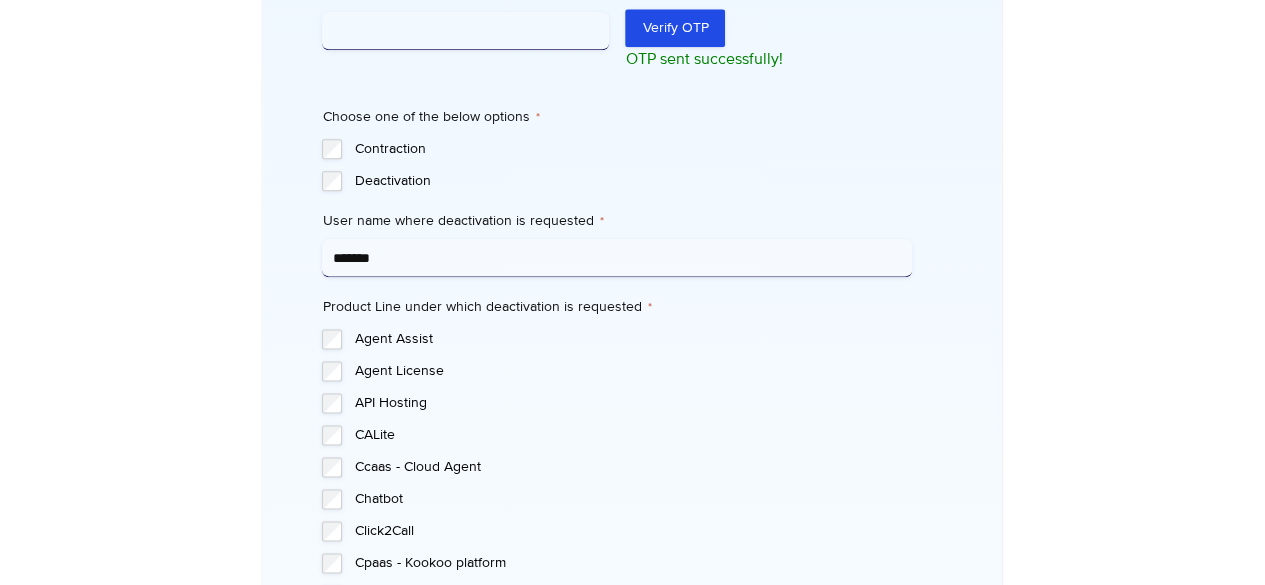 scroll, scrollTop: 1111, scrollLeft: 0, axis: vertical 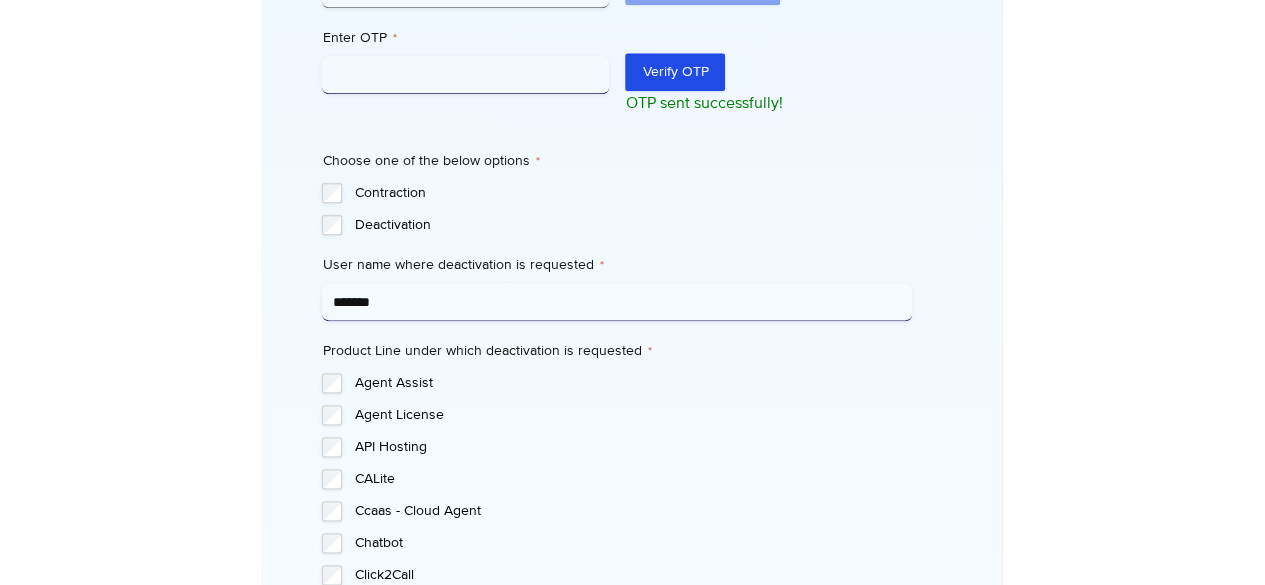 type on "*******" 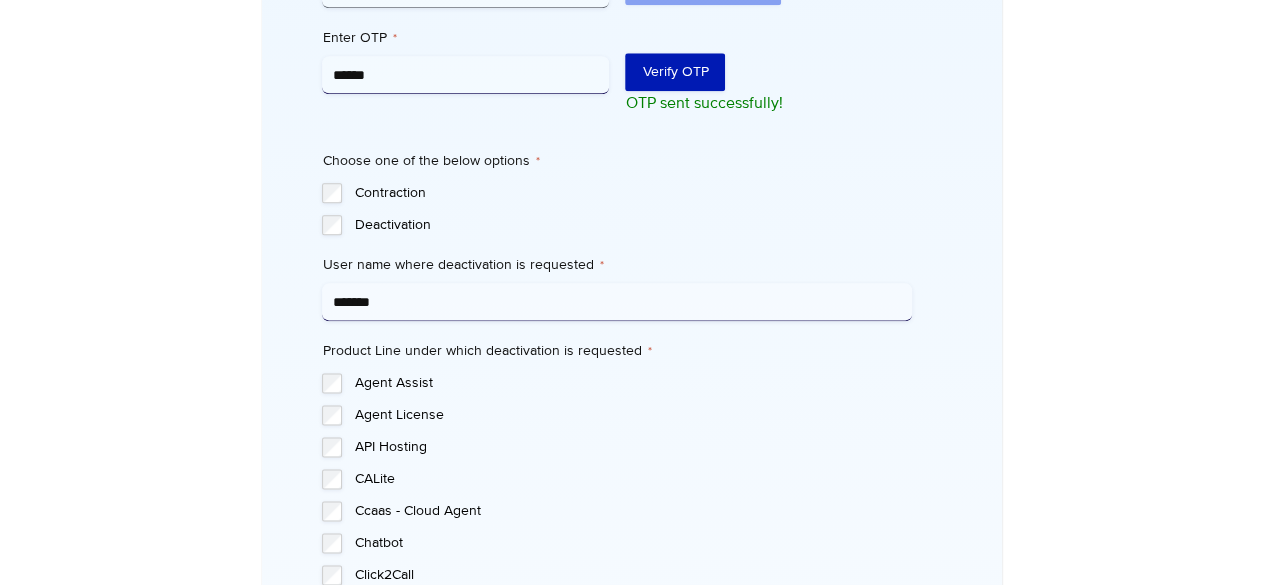type on "******" 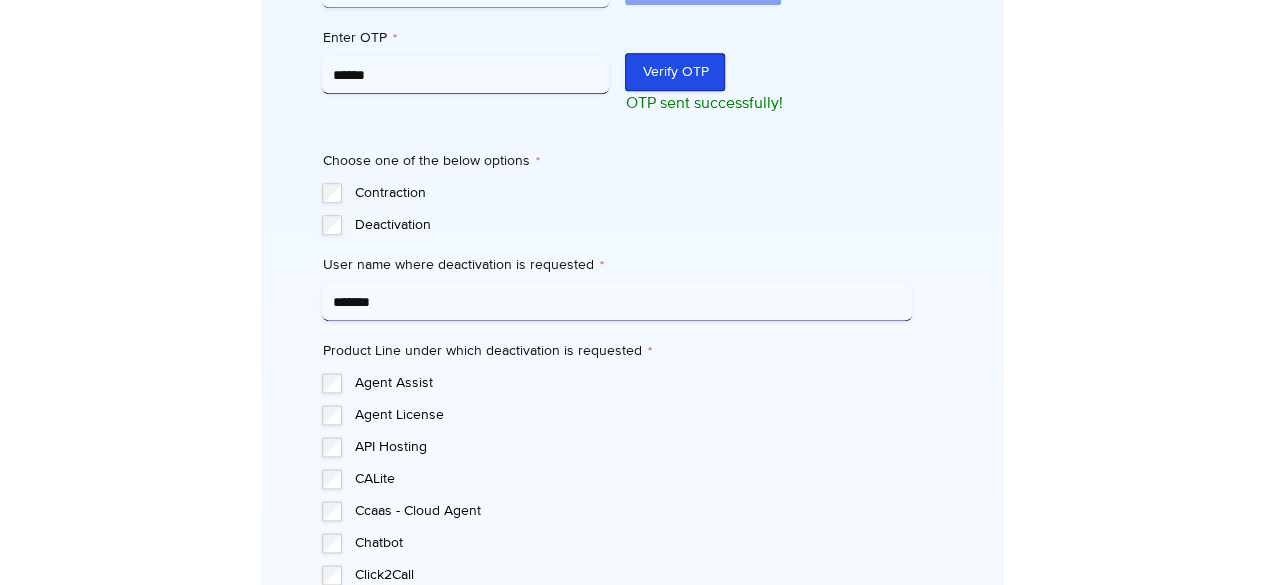 click on "Verify [OTP]" at bounding box center (675, 72) 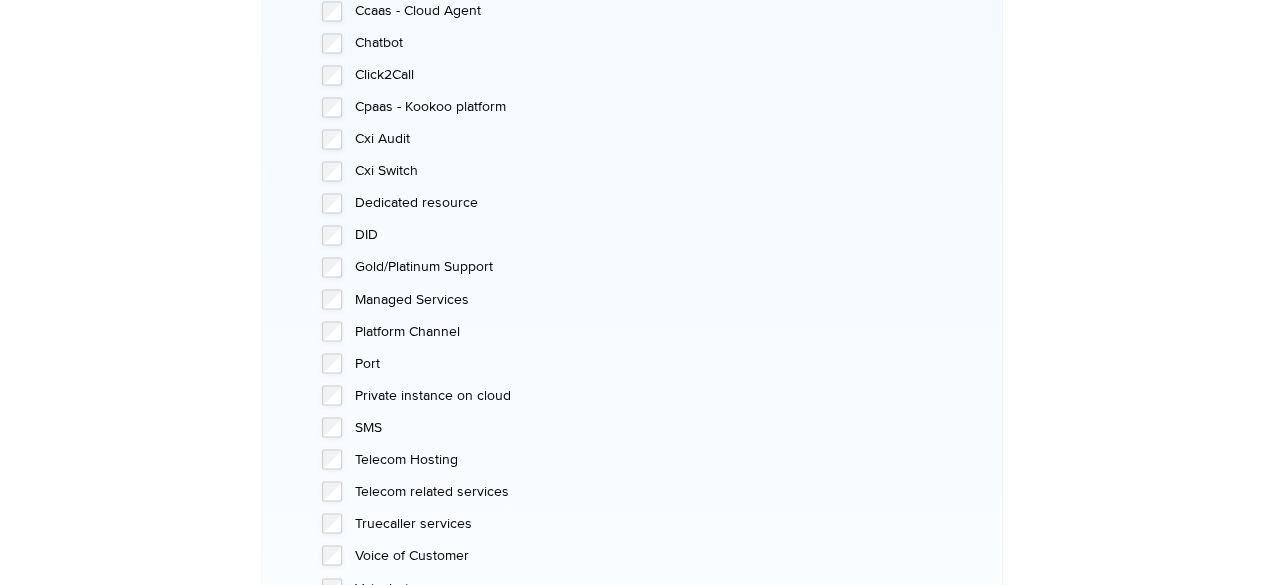 scroll, scrollTop: 1411, scrollLeft: 0, axis: vertical 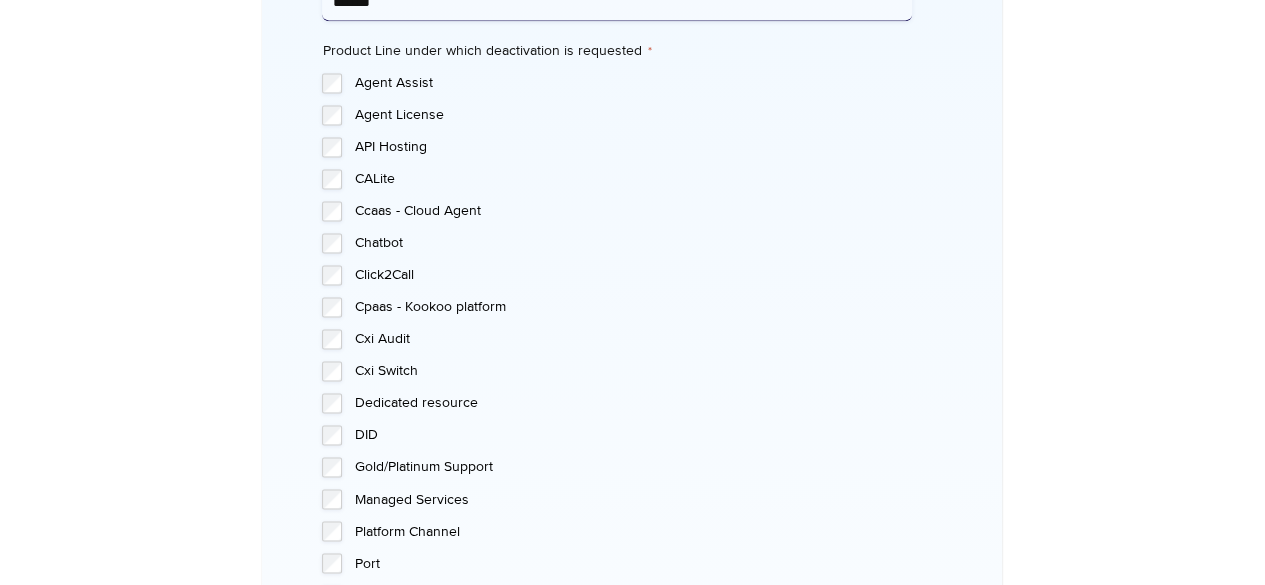 type 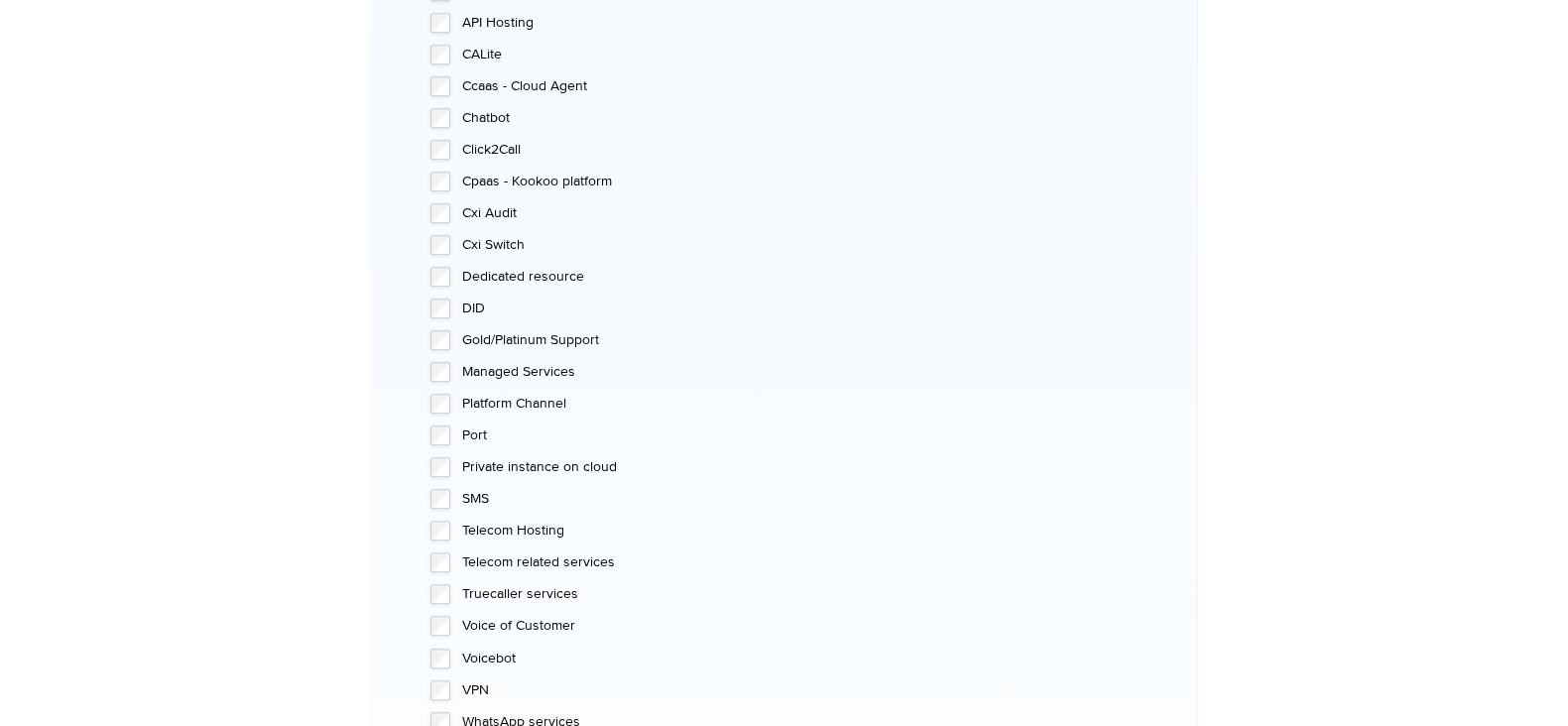 scroll, scrollTop: 1274, scrollLeft: 0, axis: vertical 